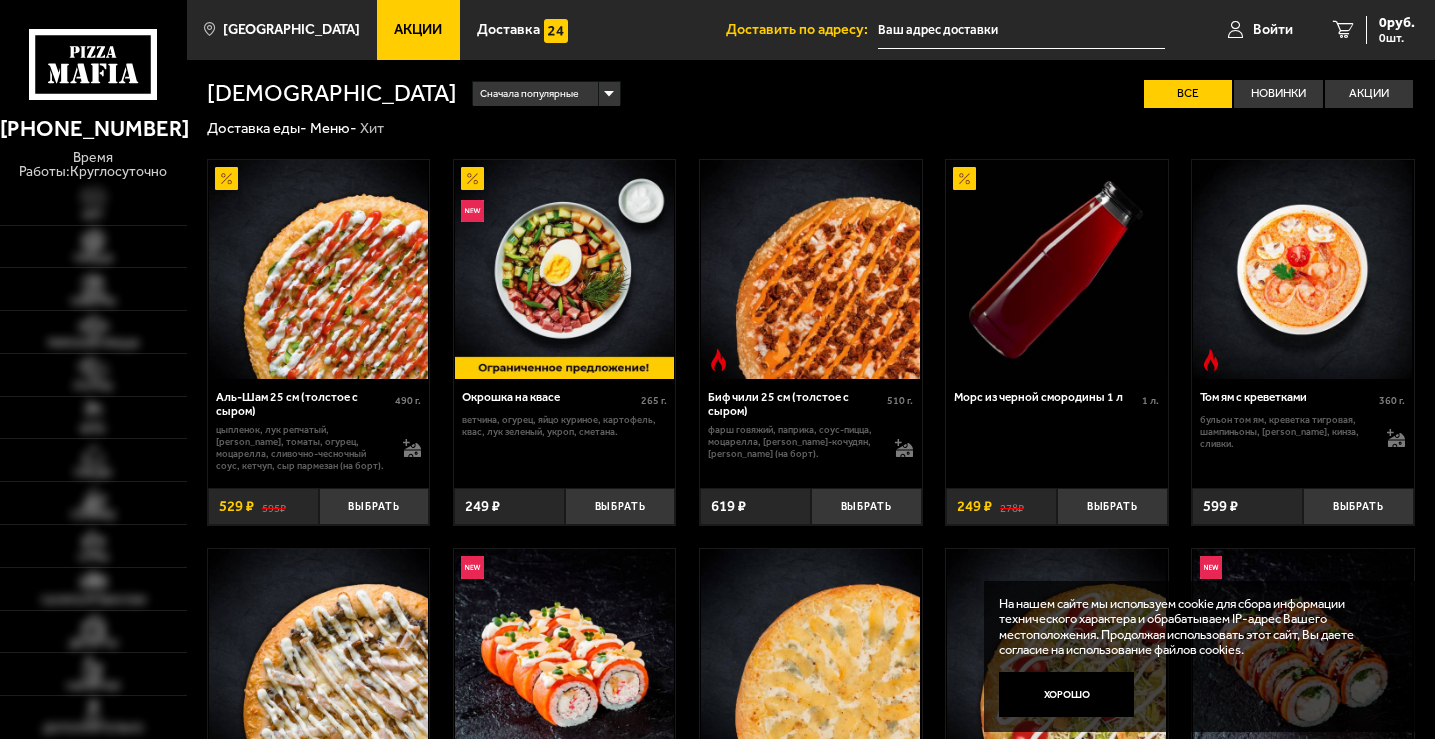scroll, scrollTop: 0, scrollLeft: 0, axis: both 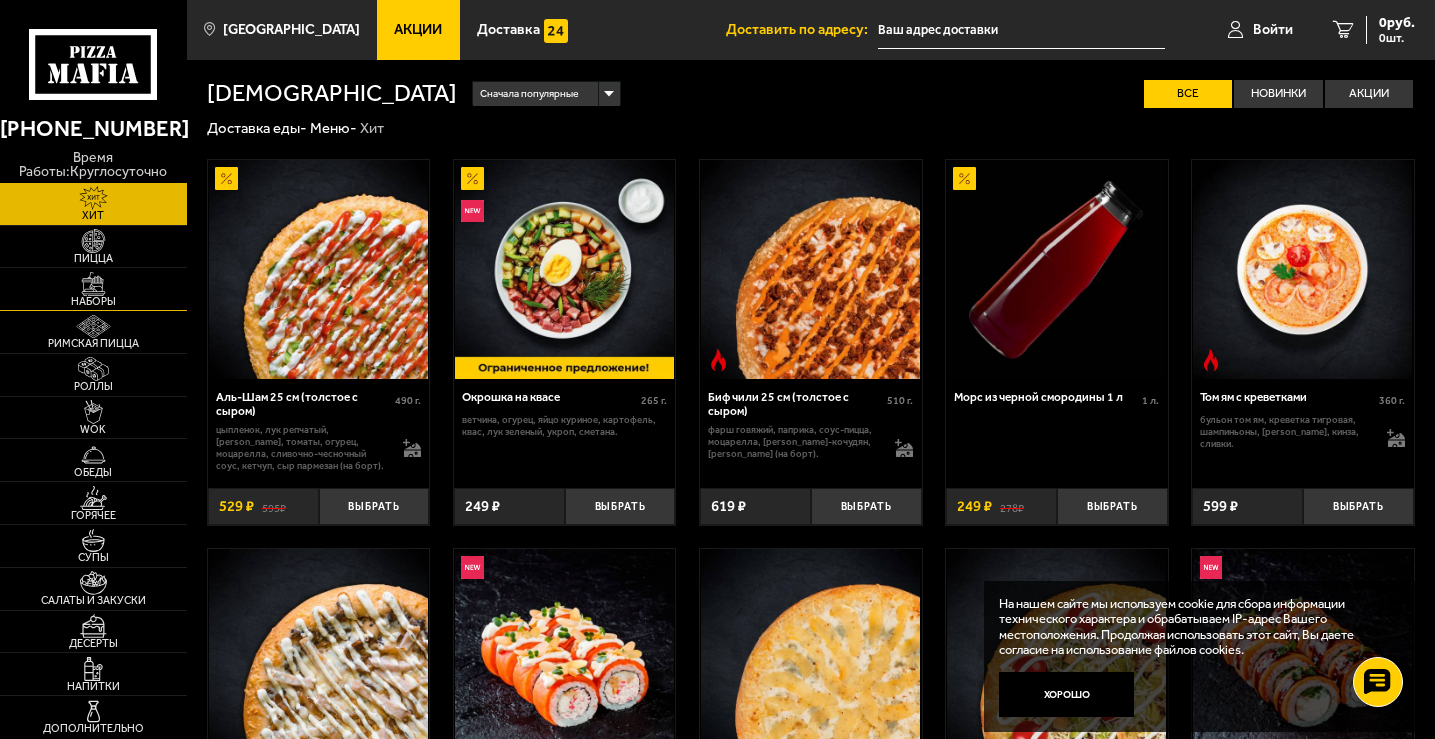 click at bounding box center [93, 284] 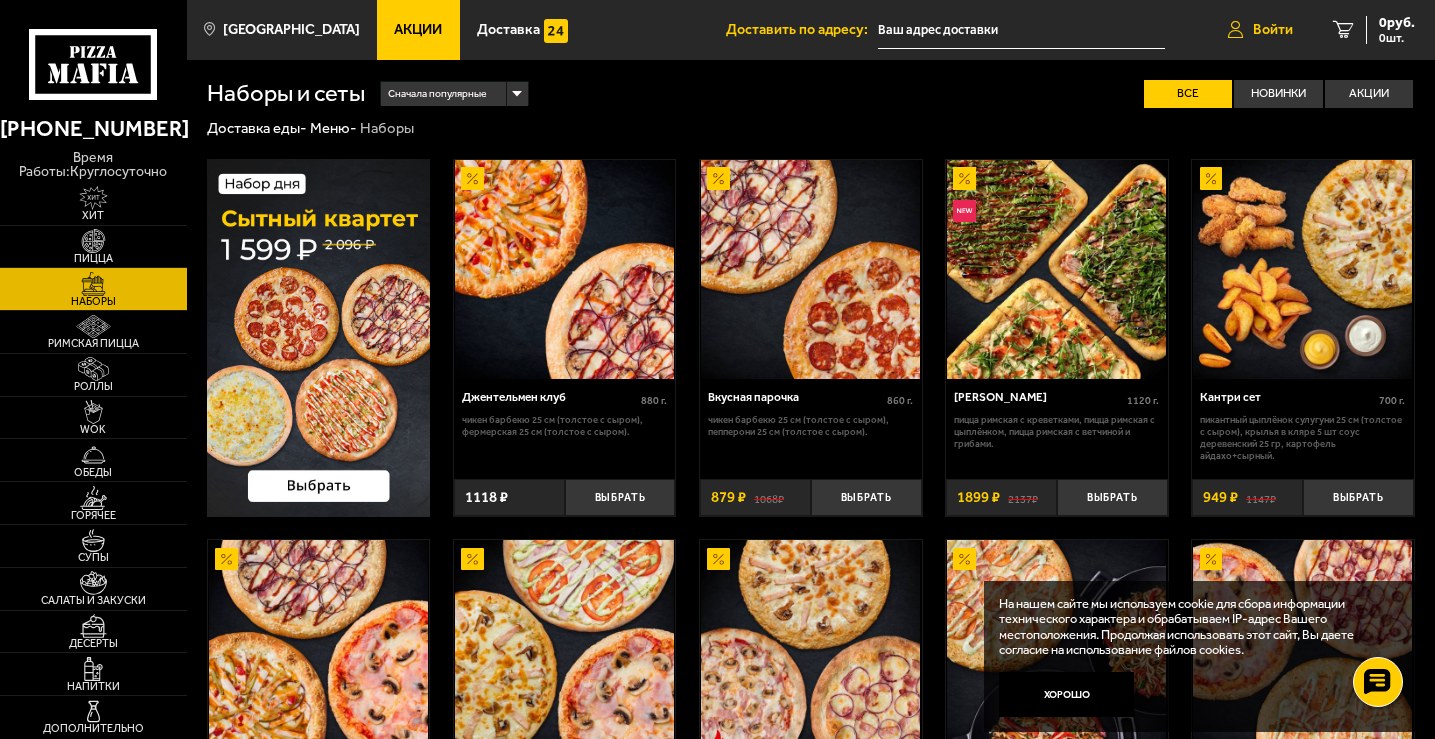 click on "Войти" at bounding box center (1273, 30) 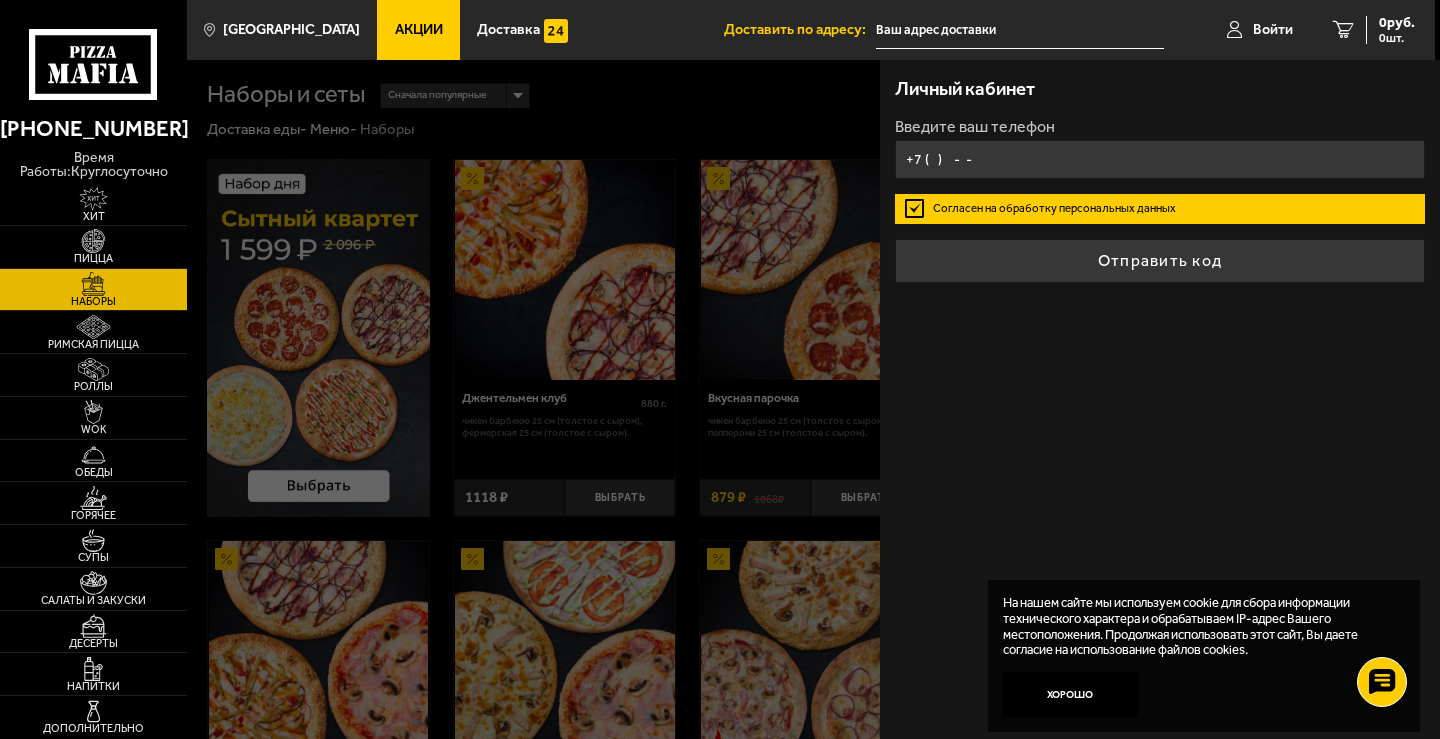 click on "+7 (   )    -  -" at bounding box center (1160, 159) 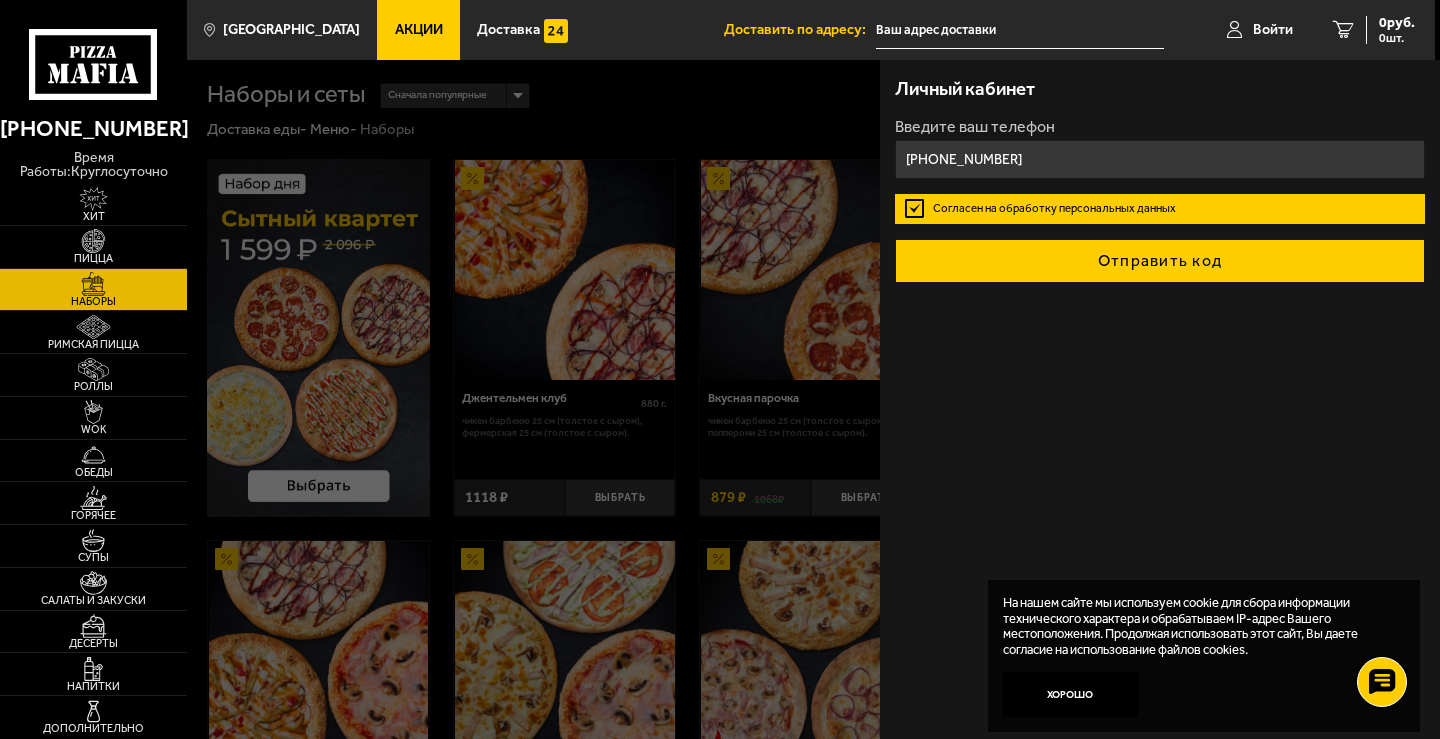 type on "[PHONE_NUMBER]" 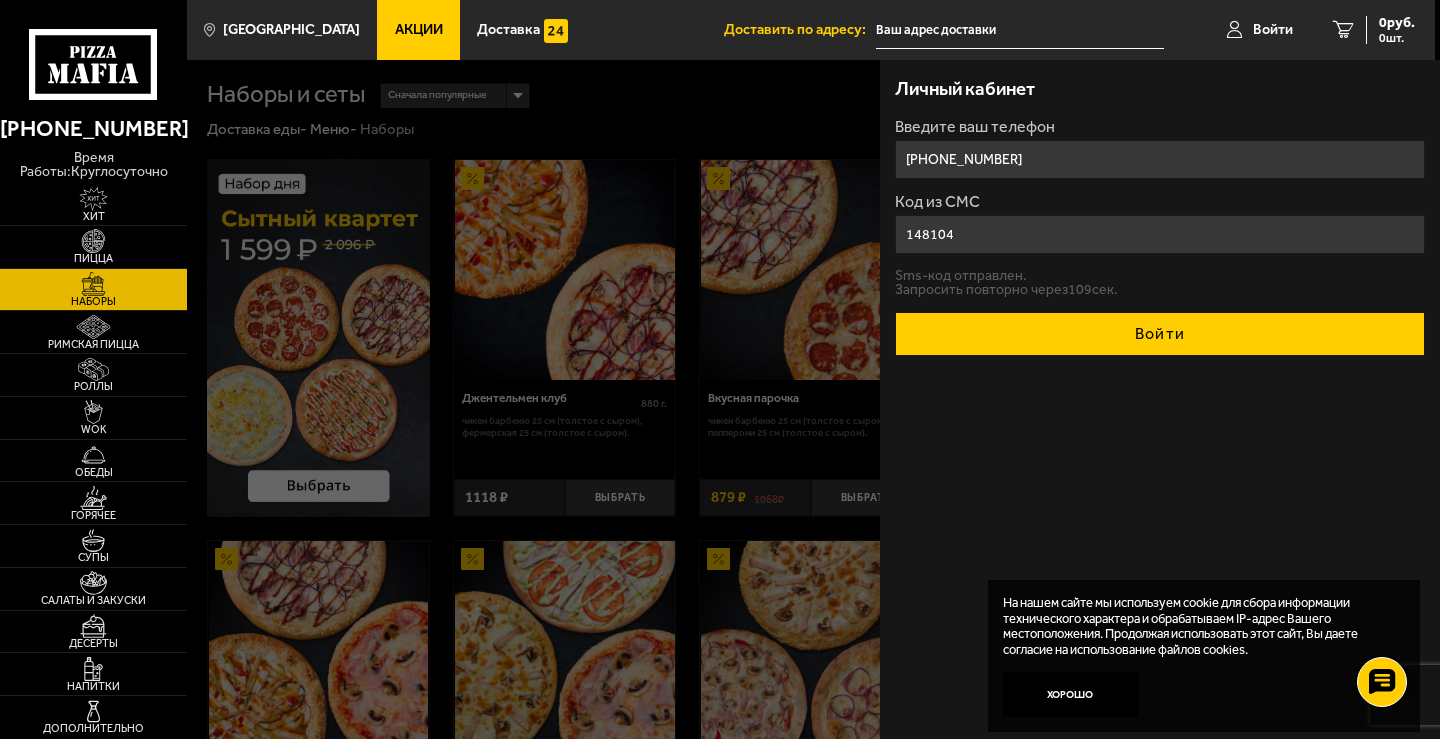type on "148104" 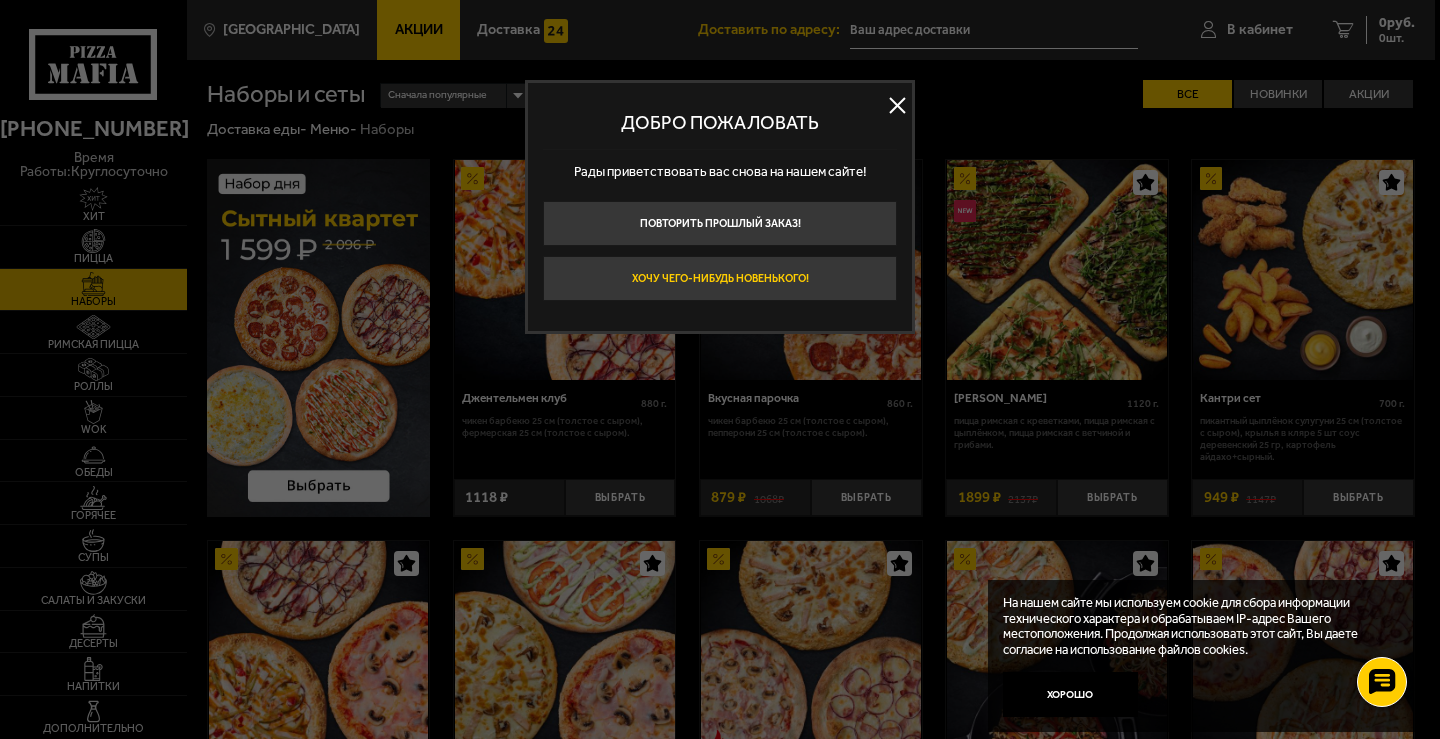 click on "Хочу чего-нибудь новенького!" at bounding box center [720, 278] 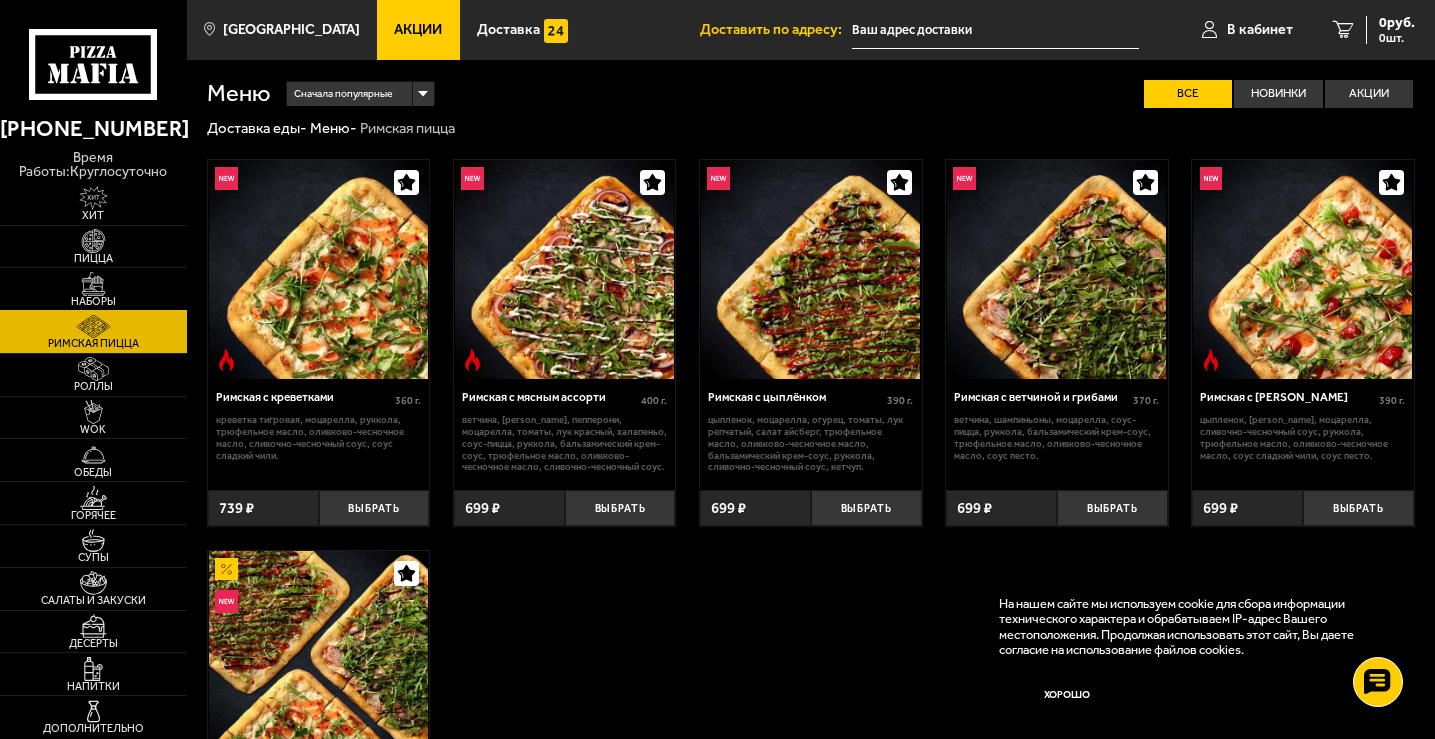 click at bounding box center [93, 284] 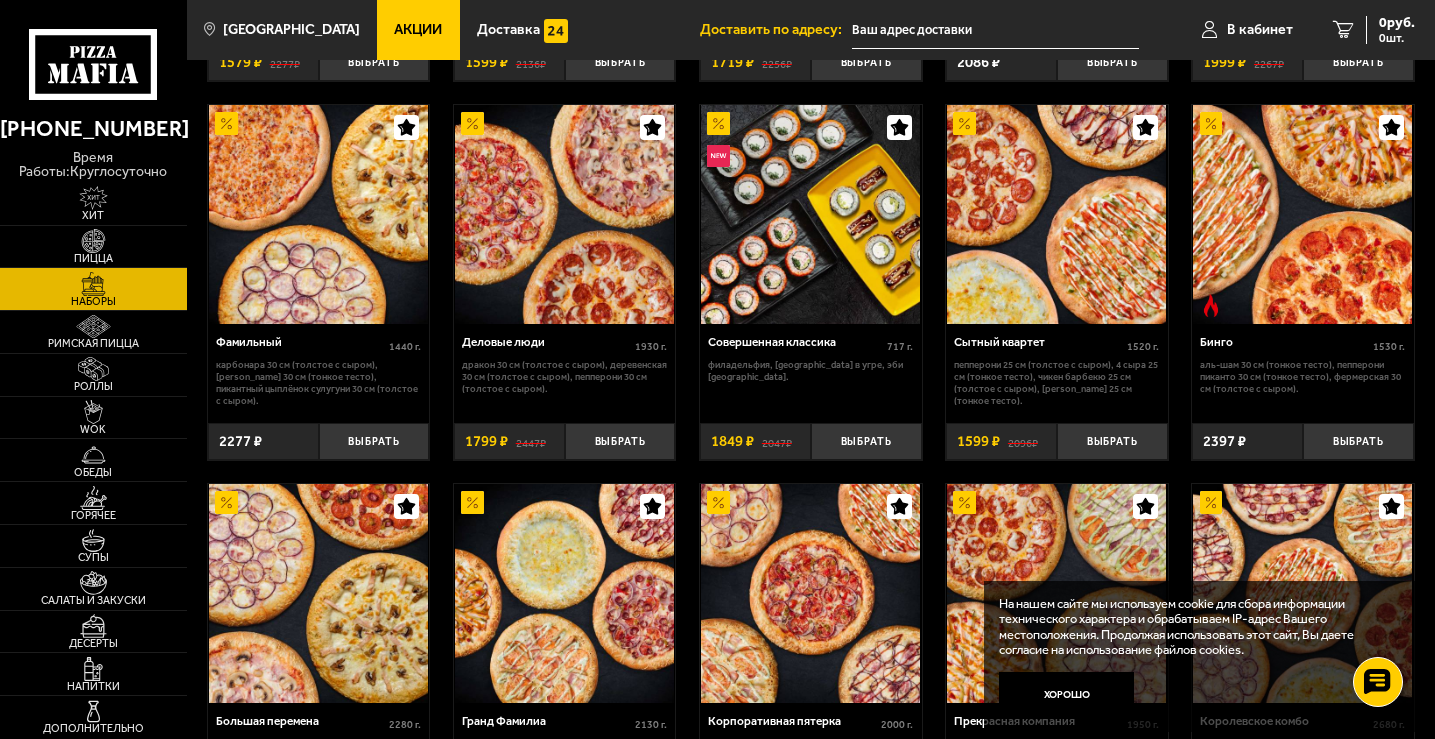 scroll, scrollTop: 1600, scrollLeft: 0, axis: vertical 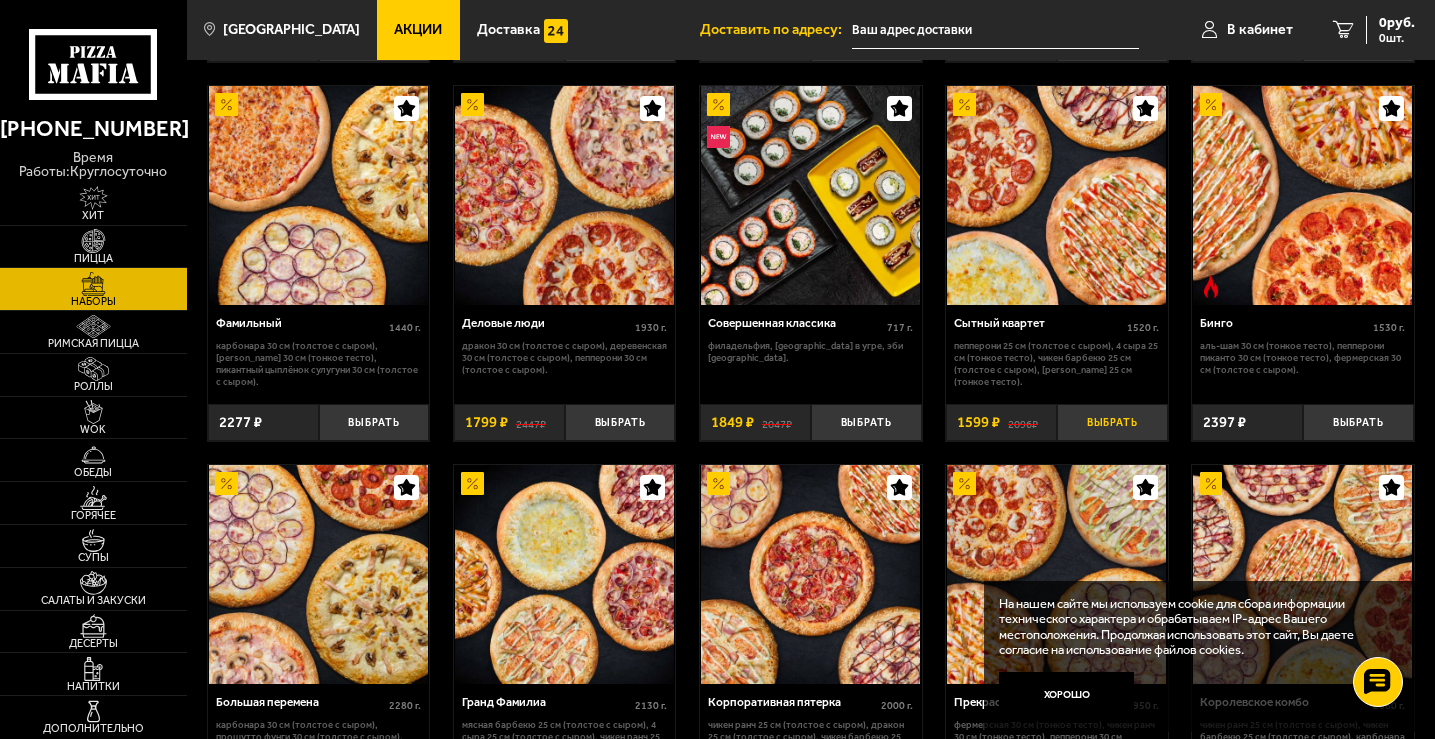 click on "Выбрать" at bounding box center [1112, 422] 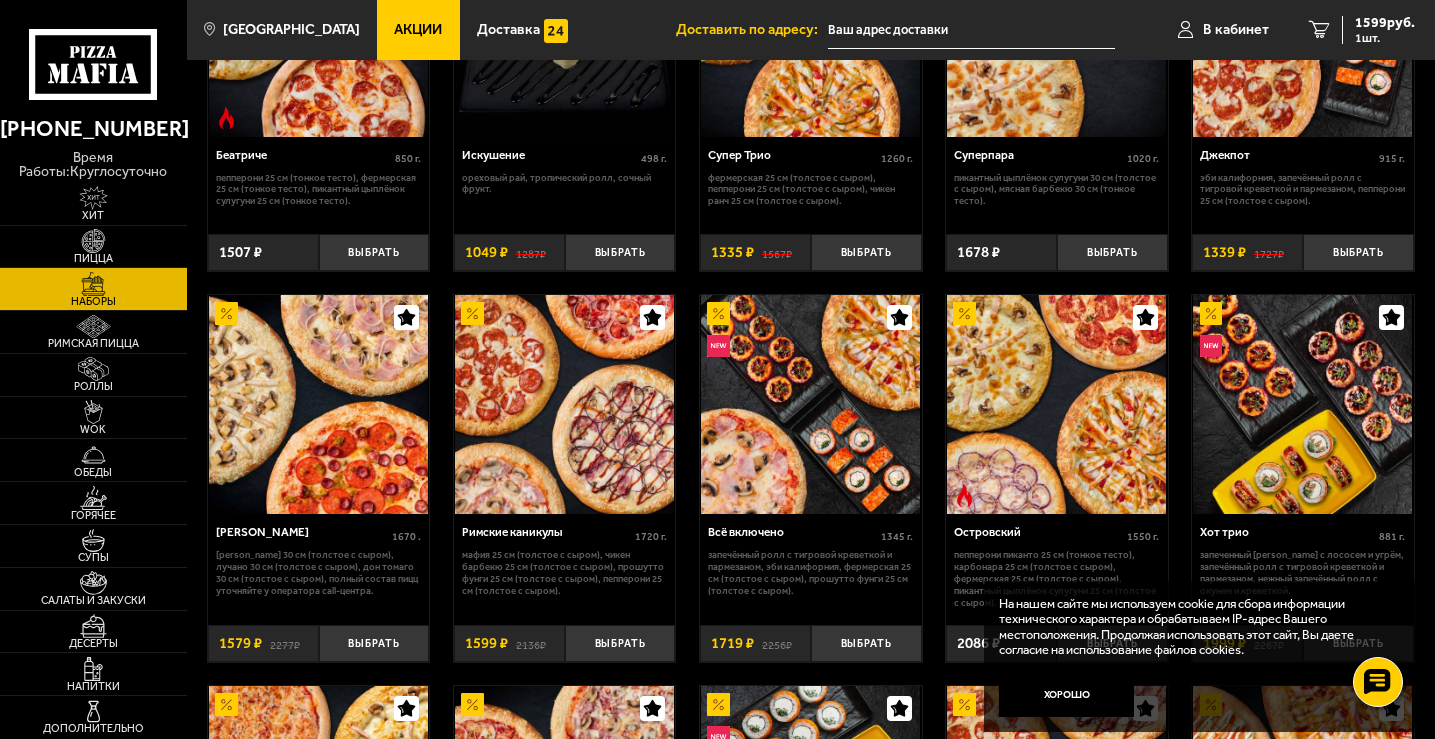 scroll, scrollTop: 0, scrollLeft: 0, axis: both 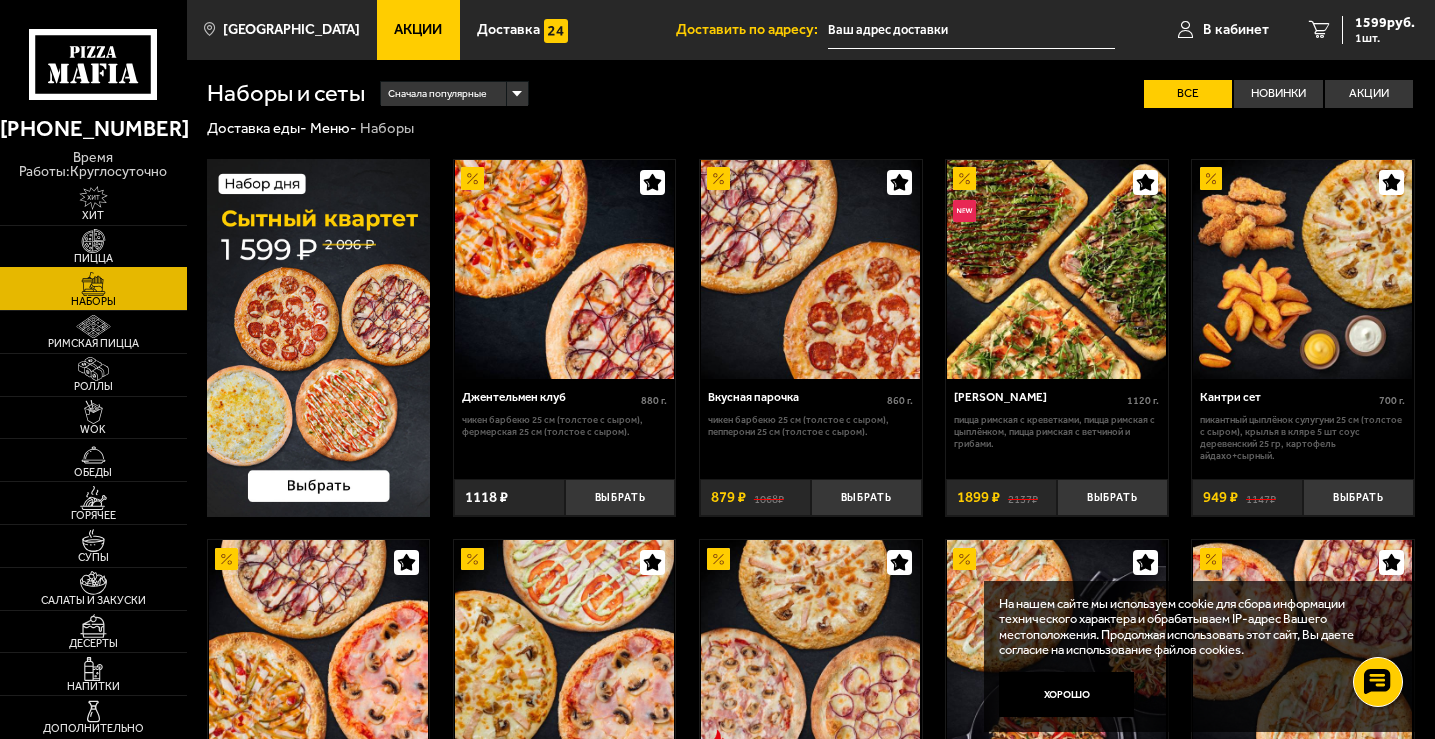 click at bounding box center [93, 241] 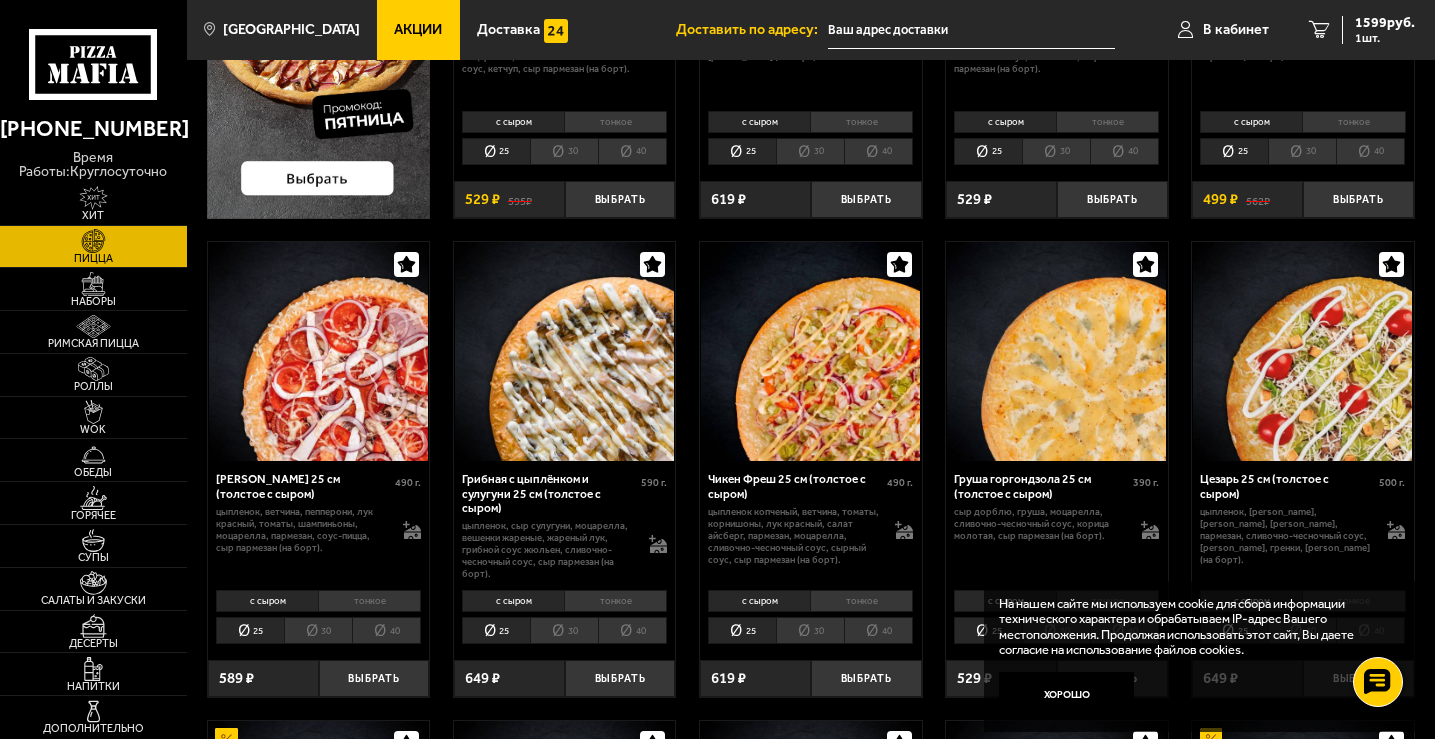 scroll, scrollTop: 400, scrollLeft: 0, axis: vertical 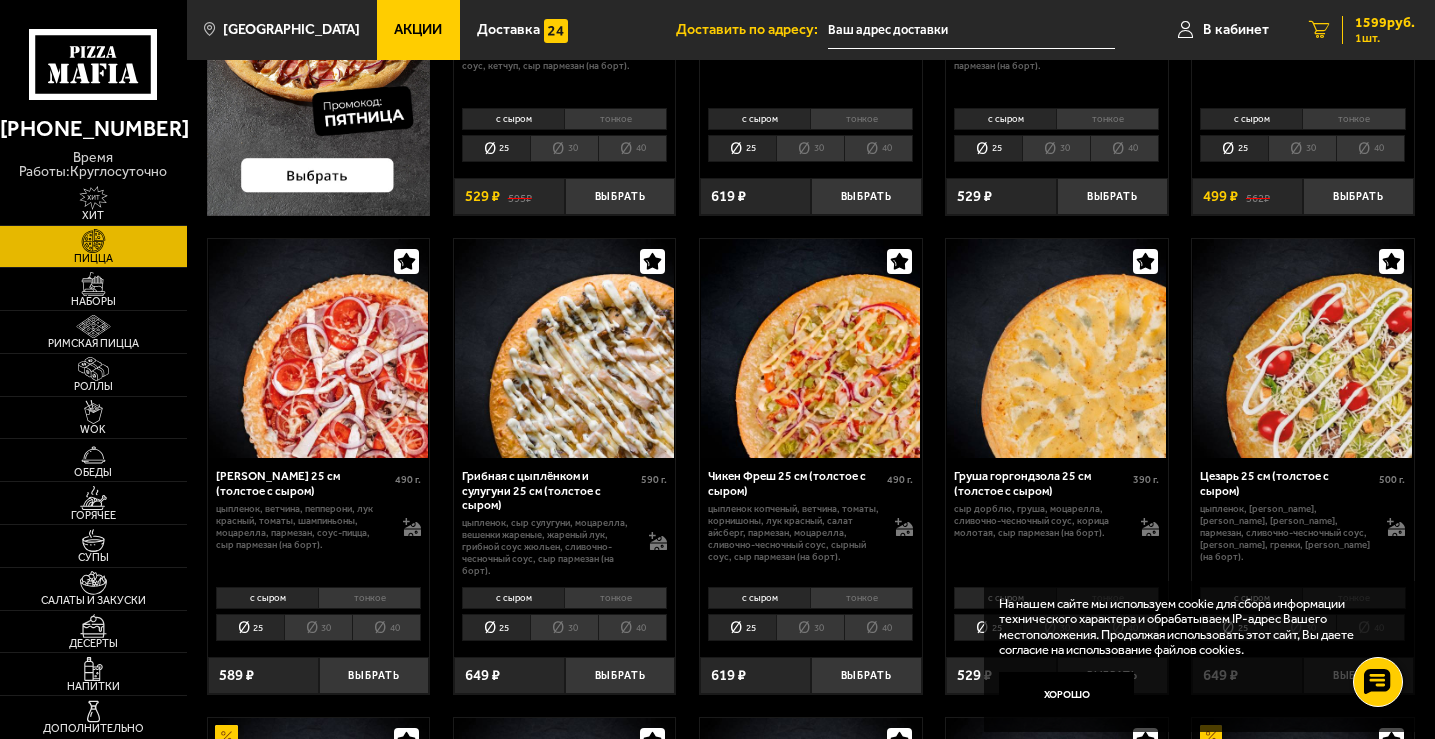 click on "1599  руб." at bounding box center (1385, 23) 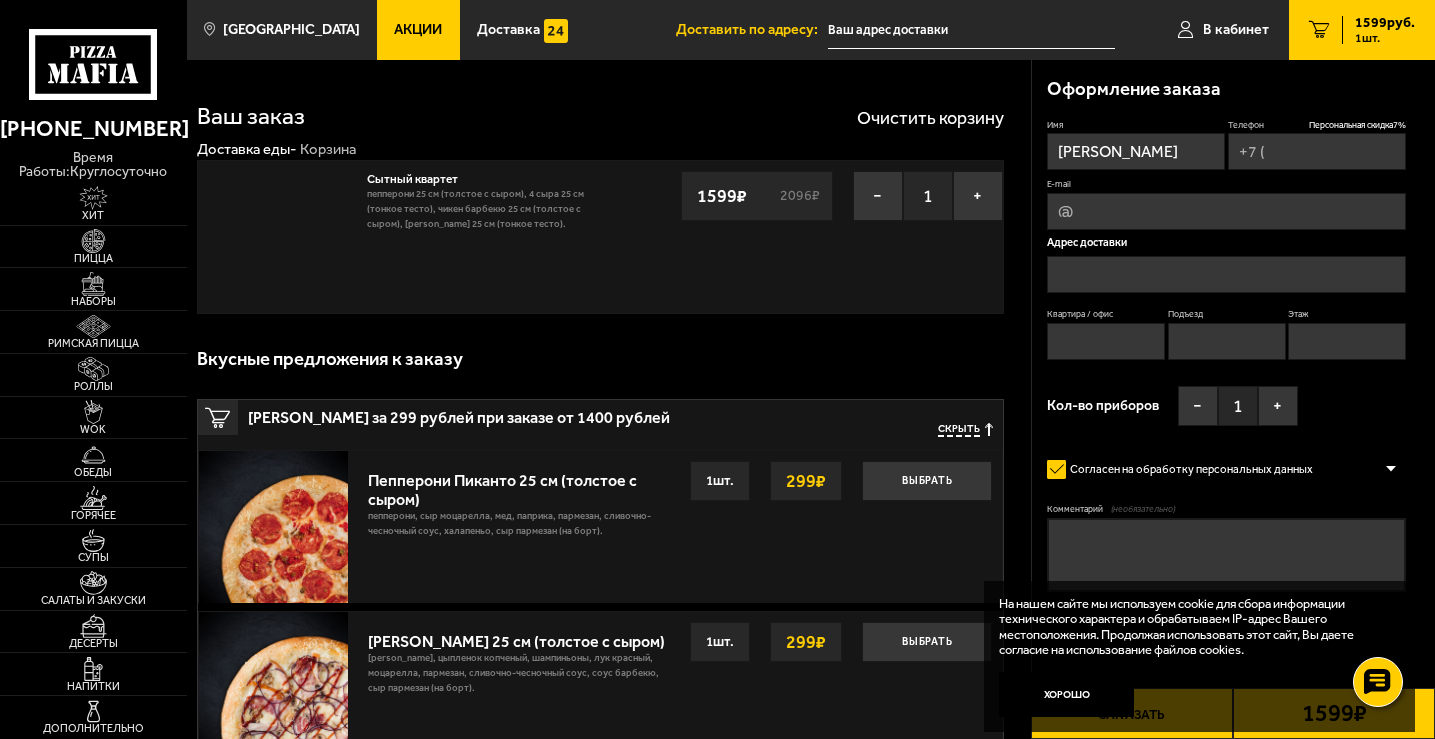 type on "[PHONE_NUMBER]" 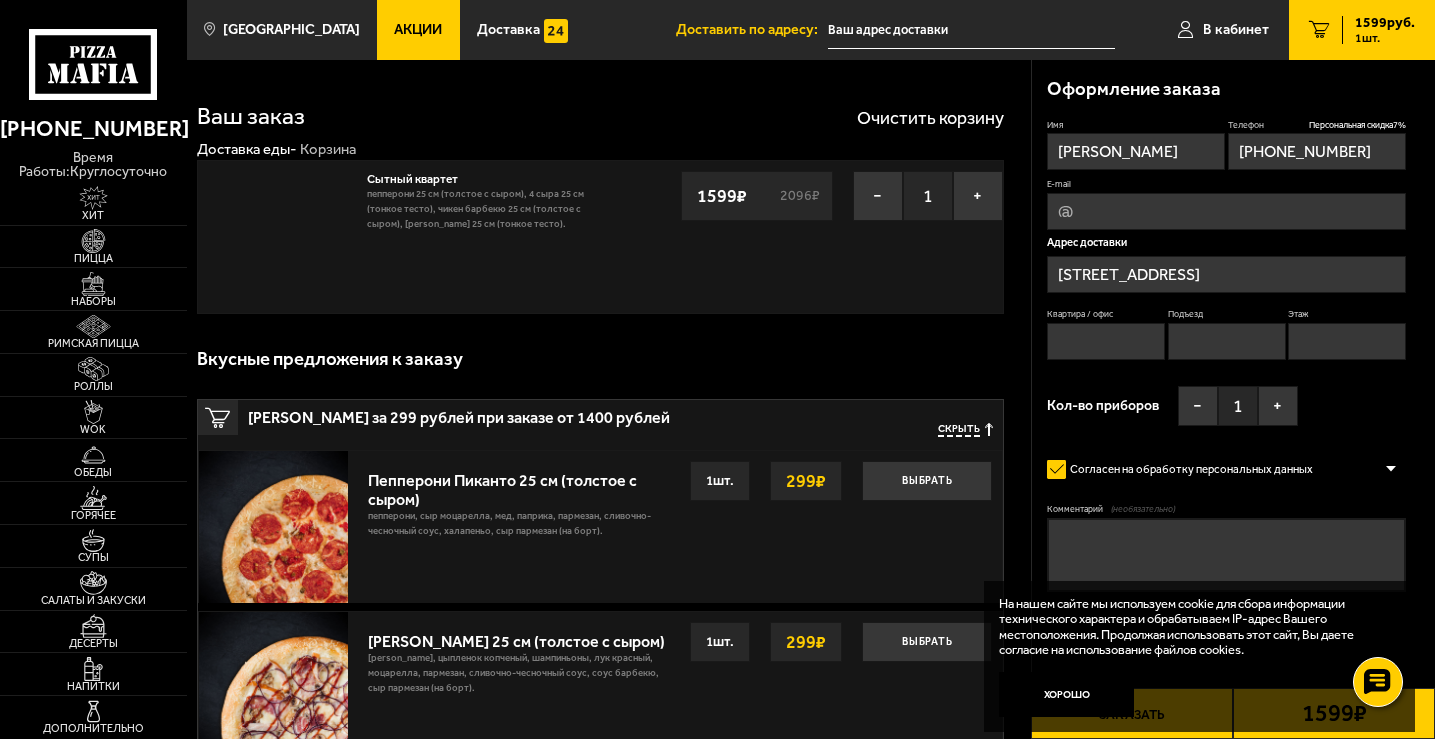 type on "[STREET_ADDRESS]" 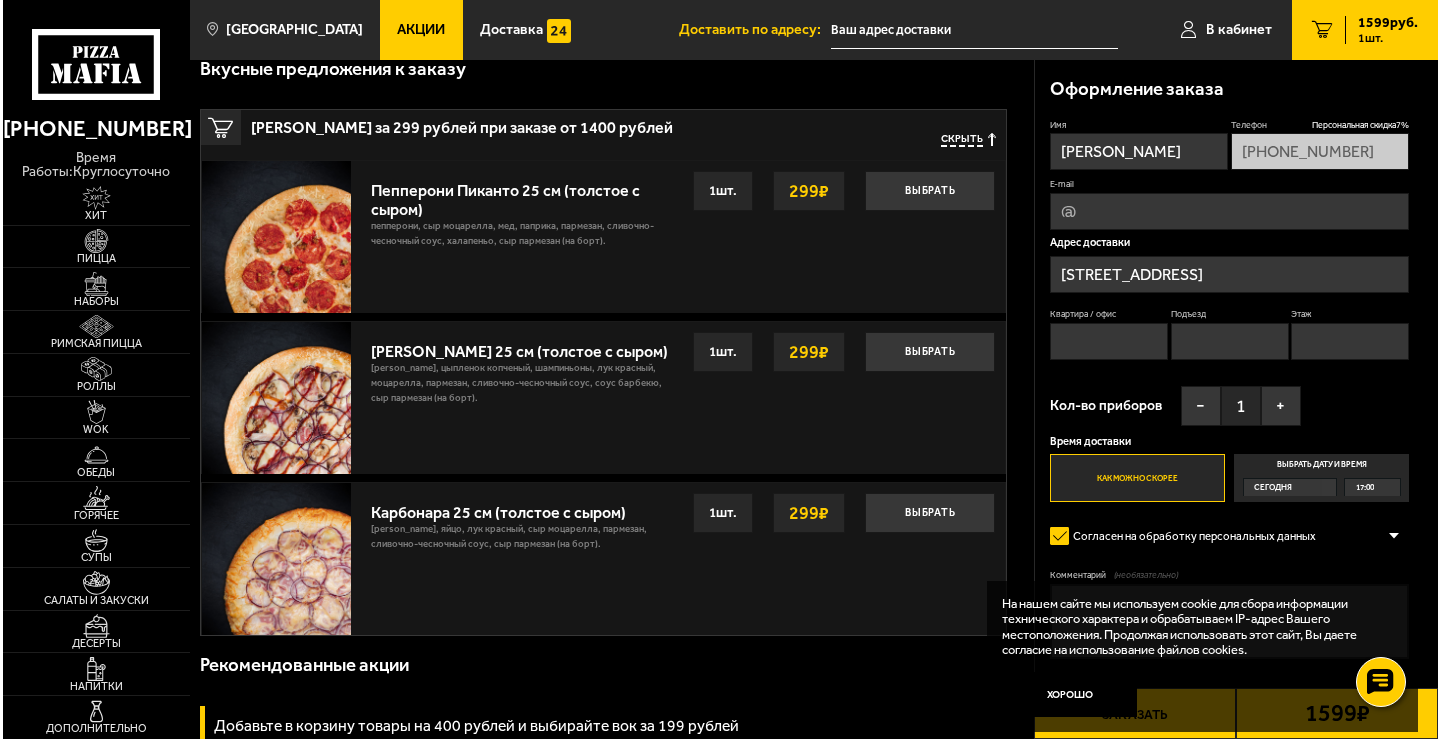 scroll, scrollTop: 0, scrollLeft: 0, axis: both 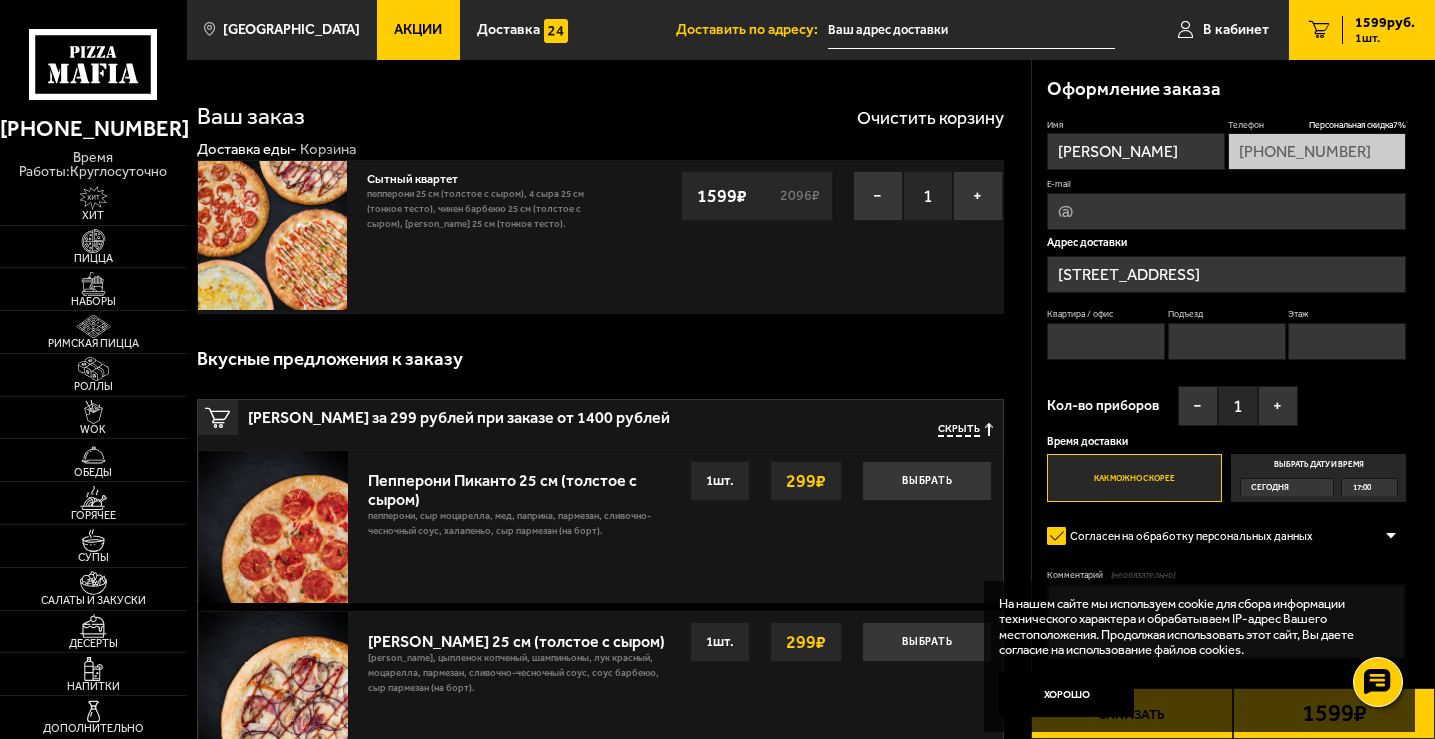 click on "[STREET_ADDRESS]" at bounding box center (1226, 274) 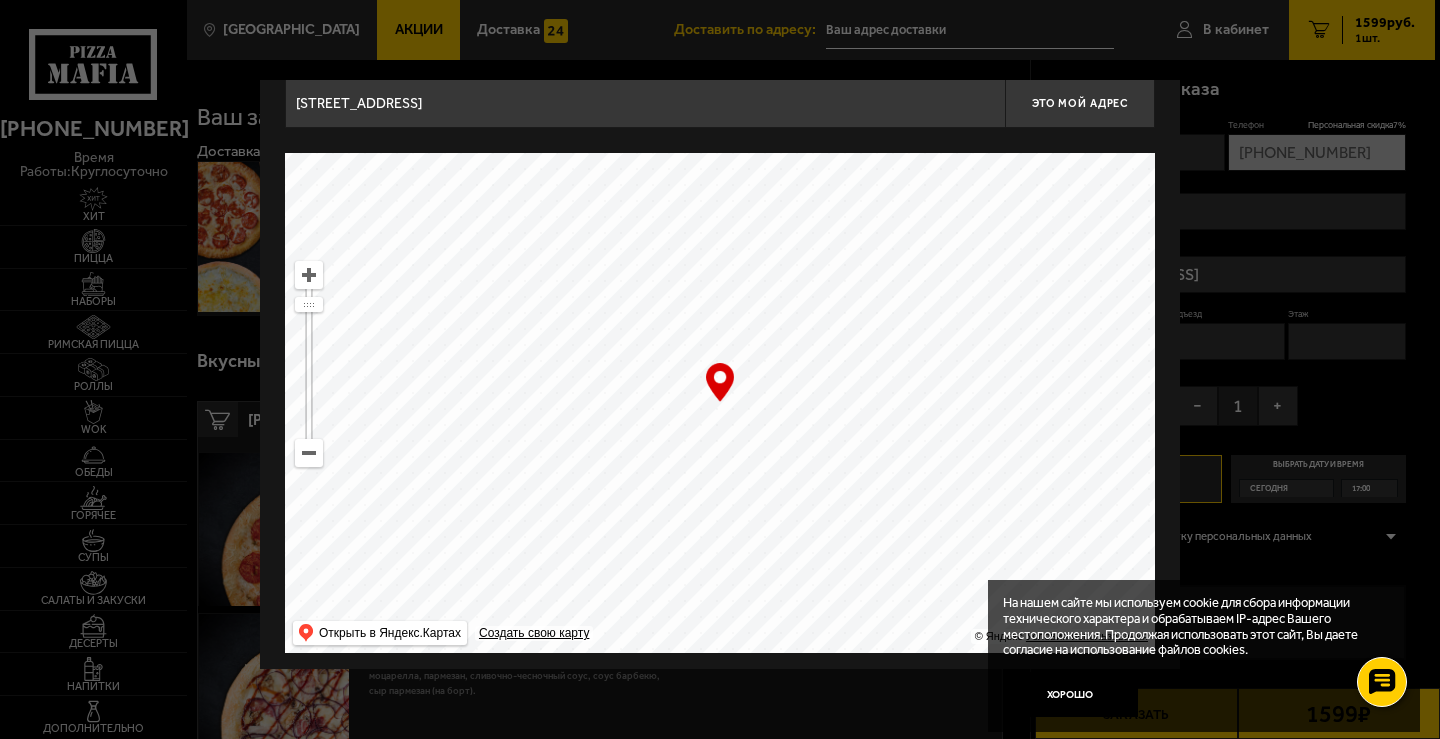 scroll, scrollTop: 36, scrollLeft: 0, axis: vertical 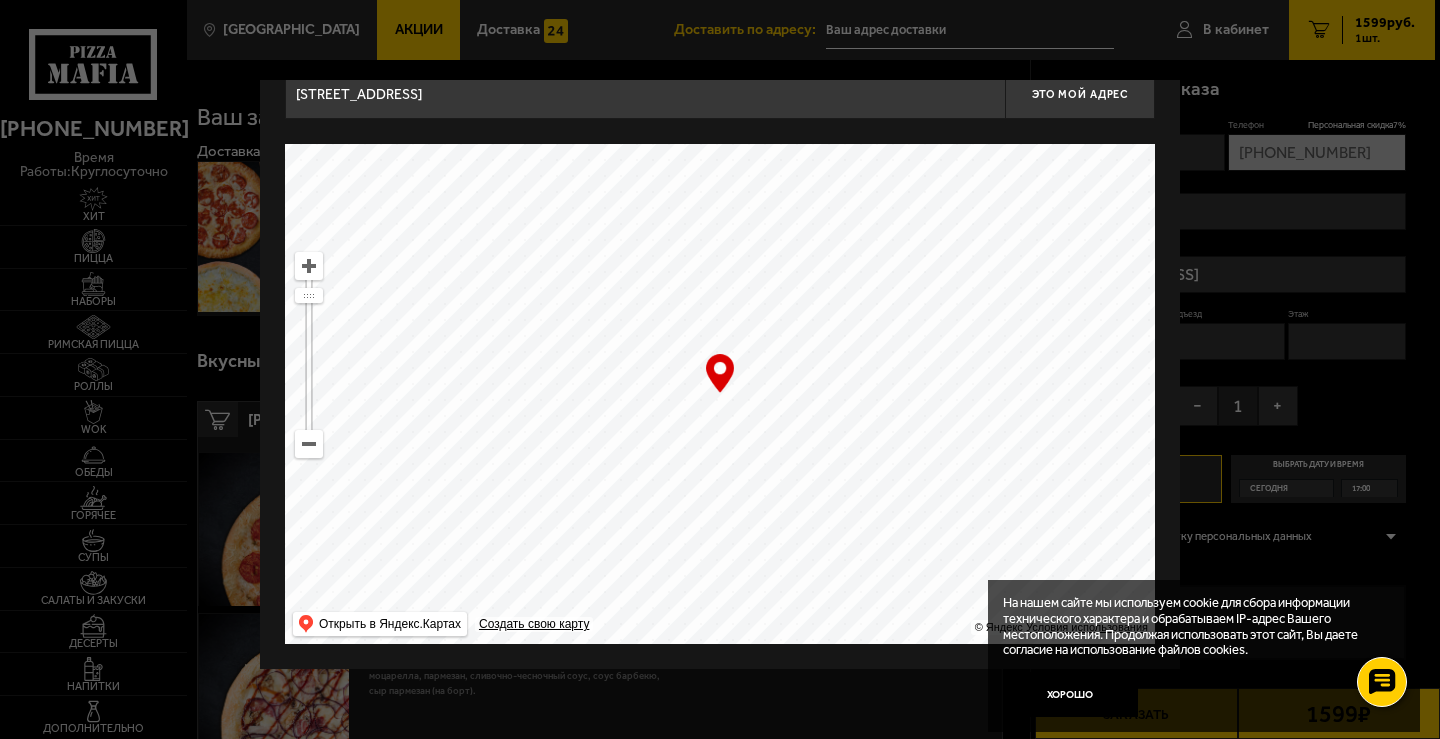 click on "[STREET_ADDRESS]" at bounding box center [645, 94] 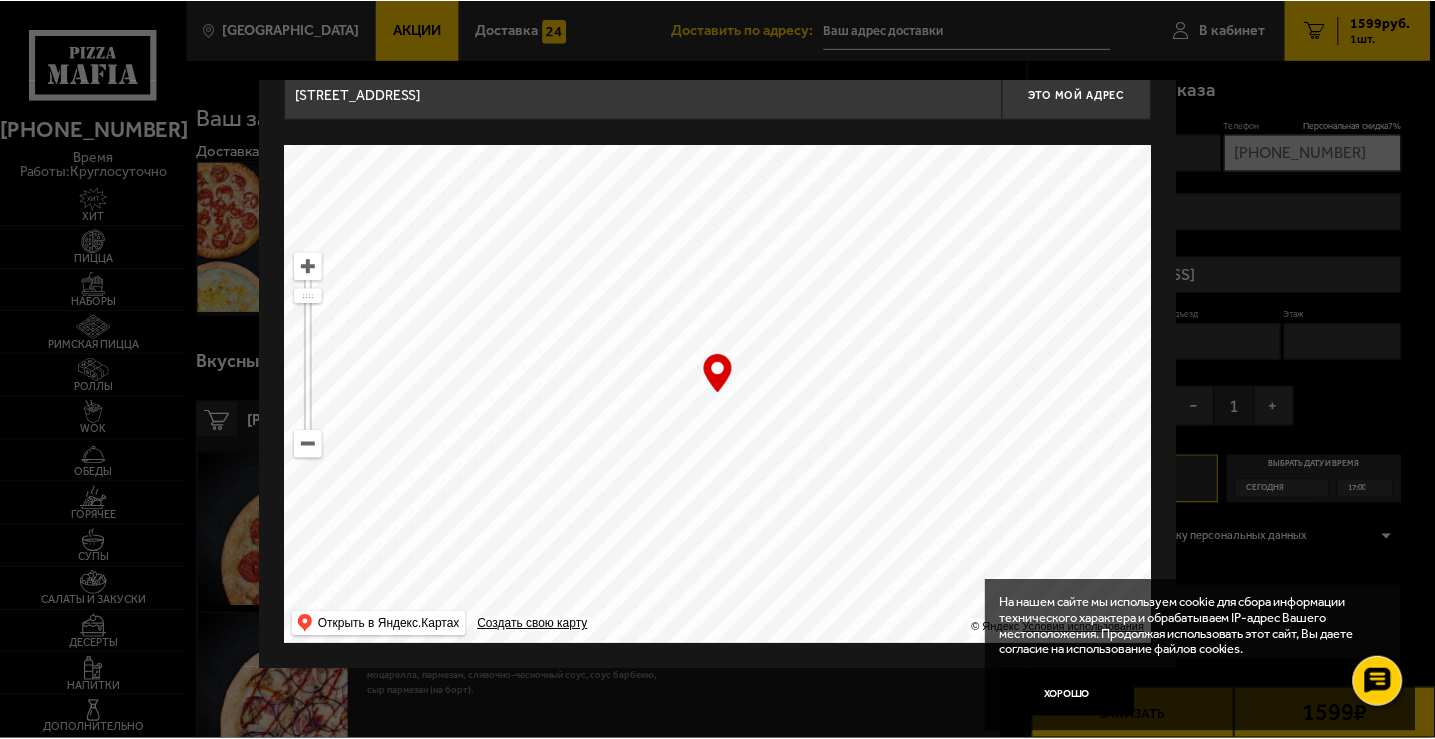 scroll, scrollTop: 0, scrollLeft: 0, axis: both 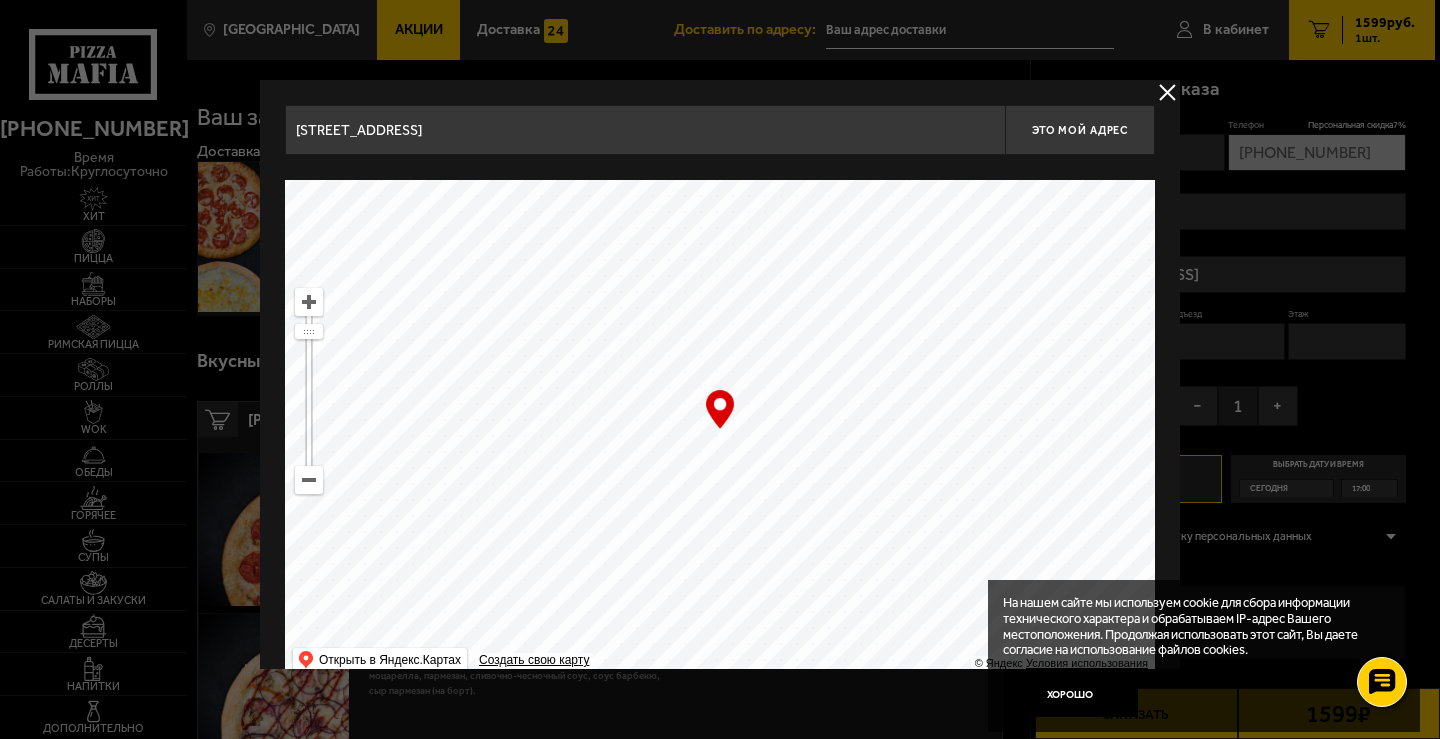 drag, startPoint x: 510, startPoint y: 99, endPoint x: 259, endPoint y: 65, distance: 253.29233 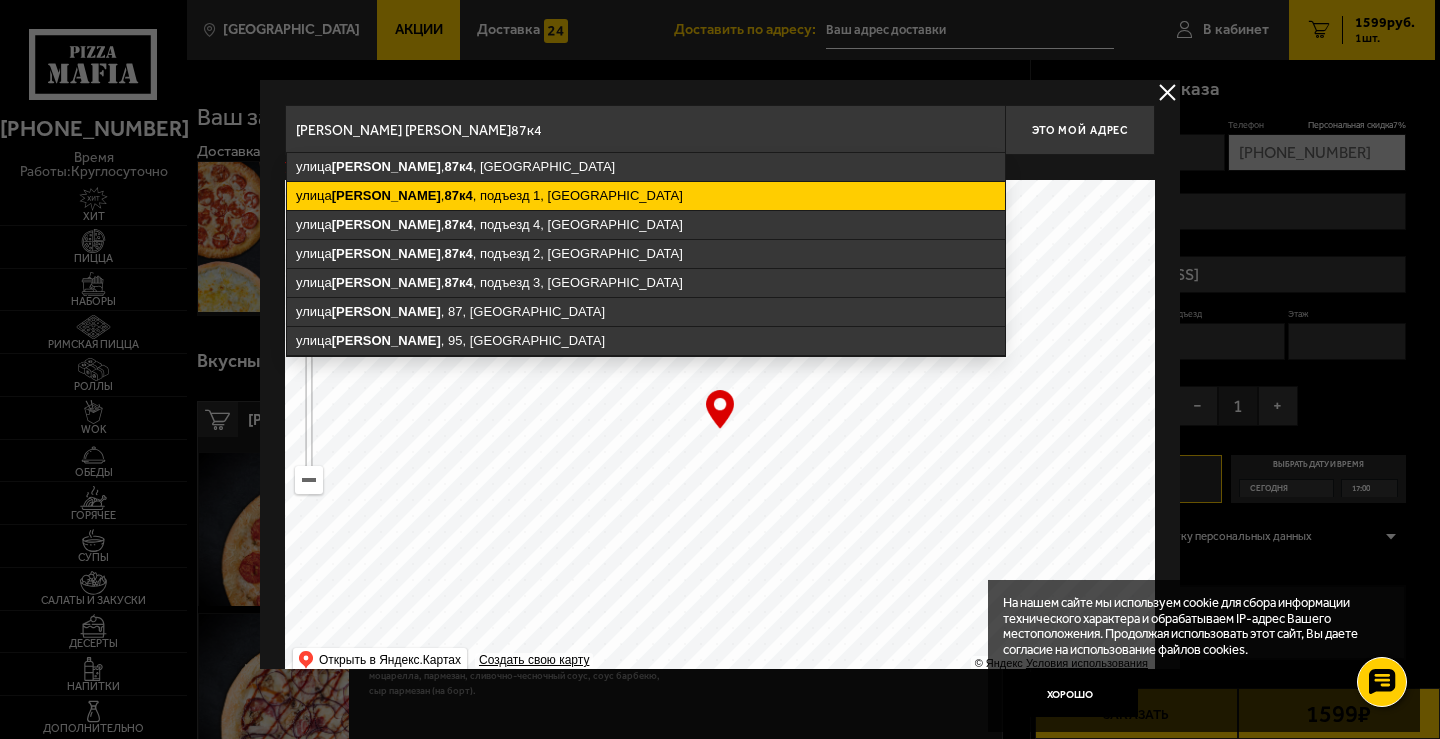 click on "[STREET_ADDRESS][PERSON_NAME]" at bounding box center [646, 196] 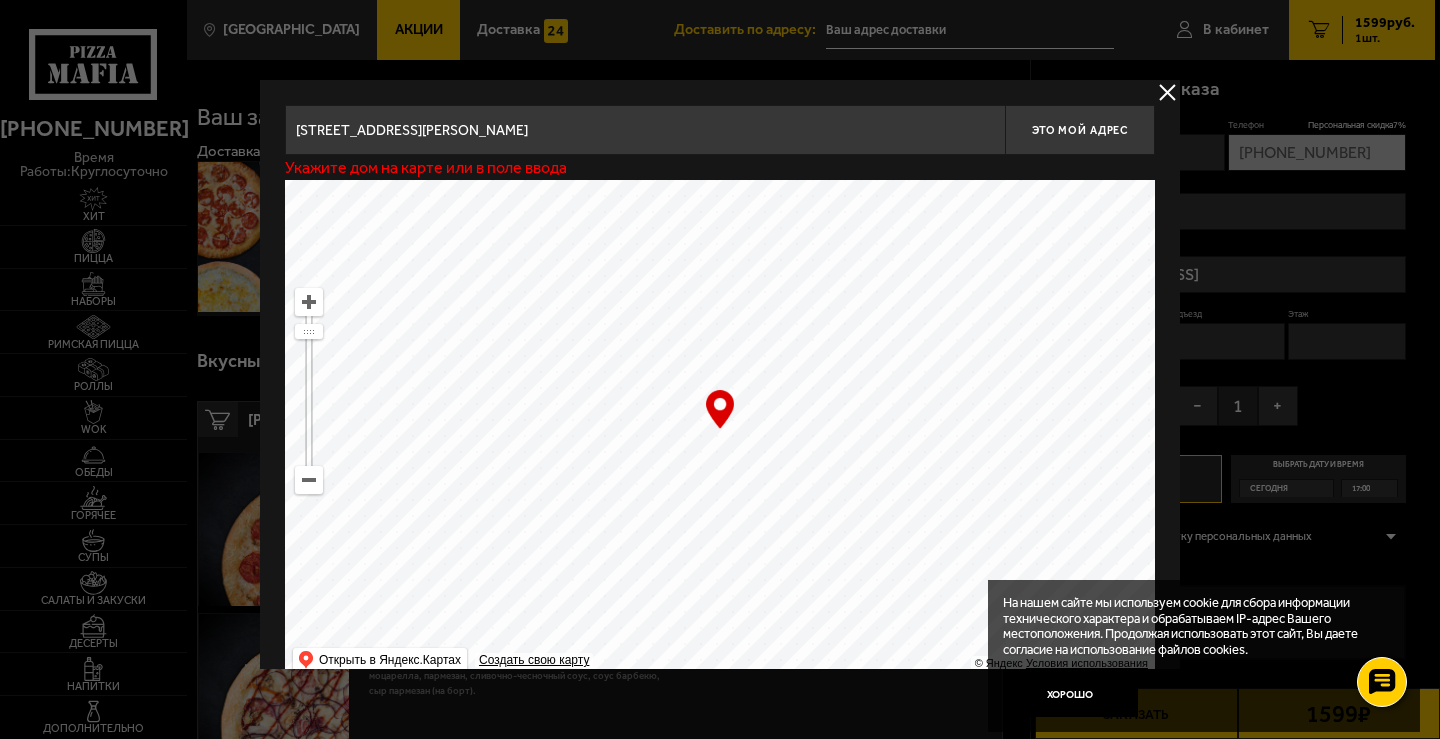 type on "[STREET_ADDRESS][PERSON_NAME]" 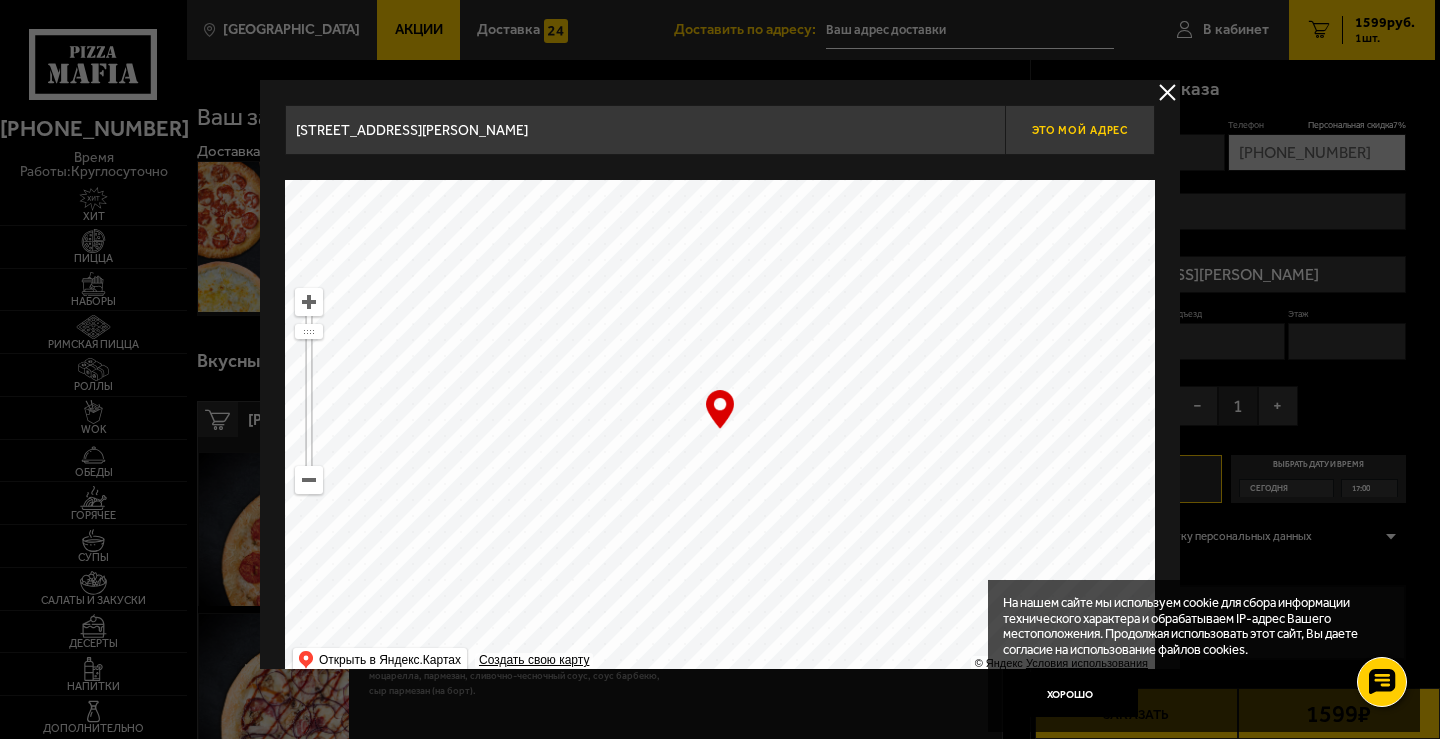 click on "Это мой адрес" at bounding box center [1080, 130] 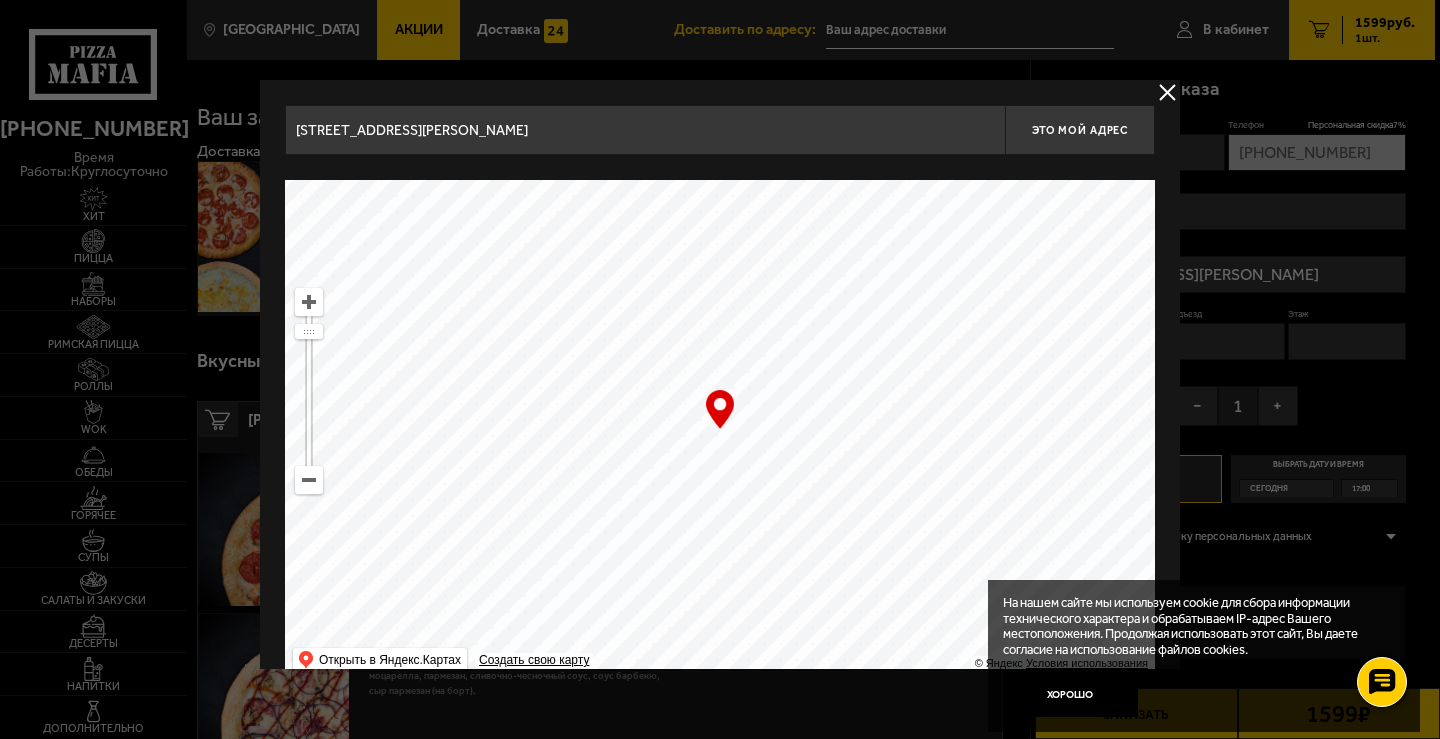 type on "[STREET_ADDRESS][PERSON_NAME]" 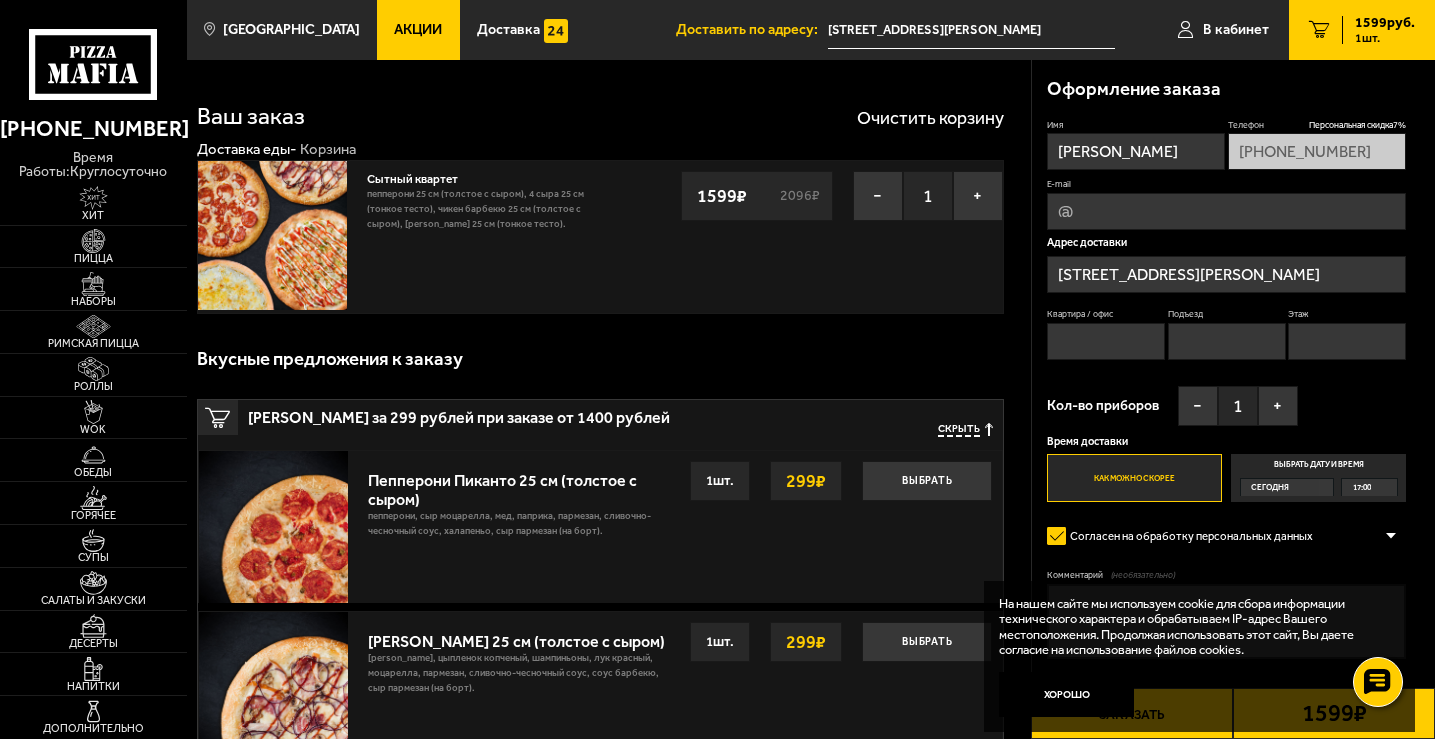 click on "Квартира / офис" at bounding box center [1106, 341] 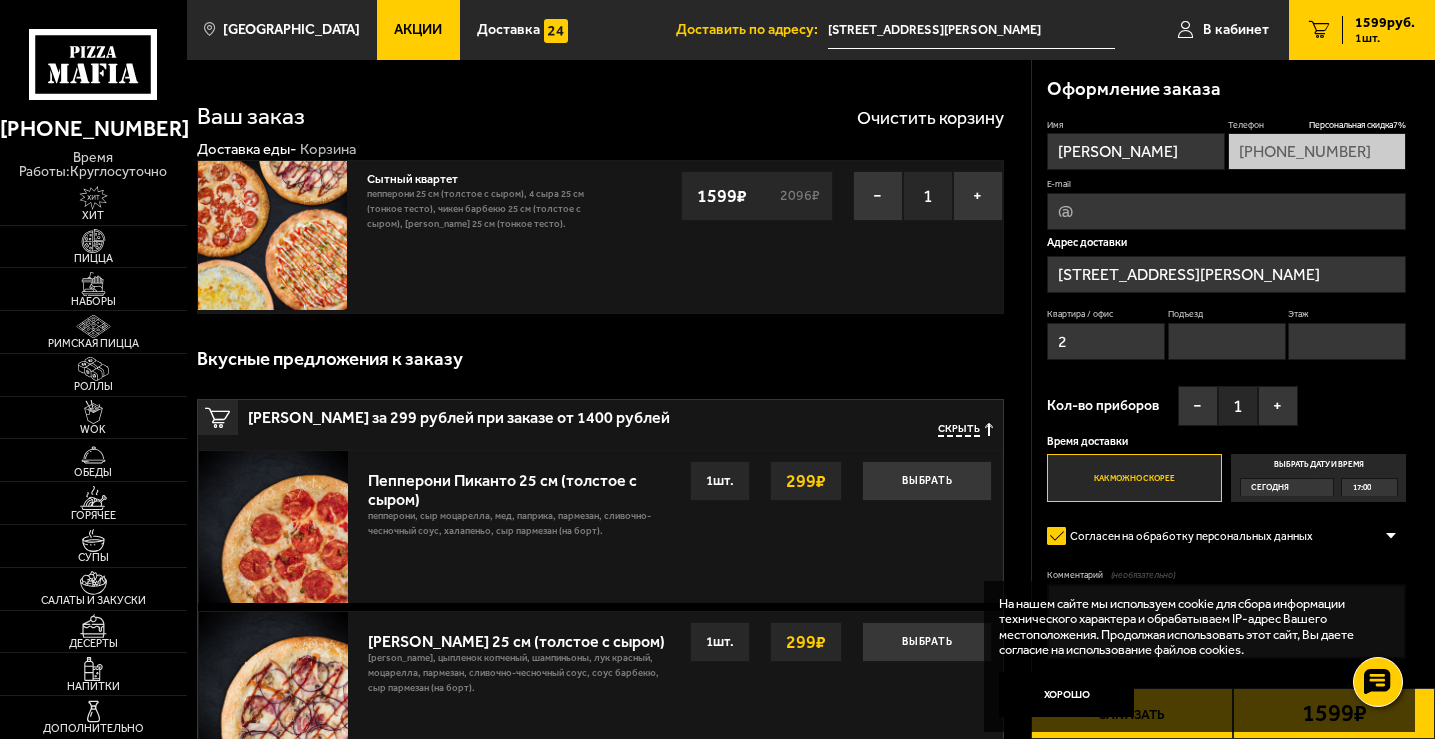 type on "2" 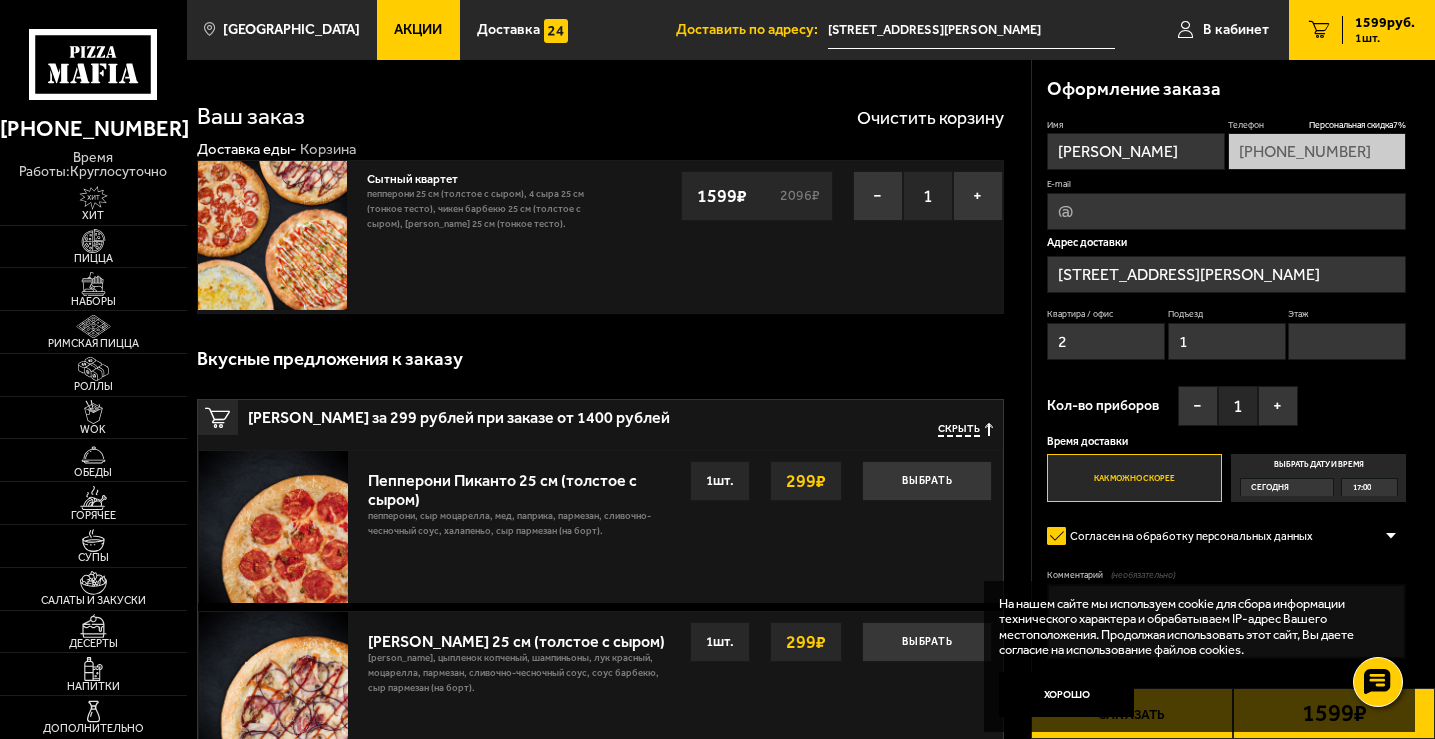 type on "1" 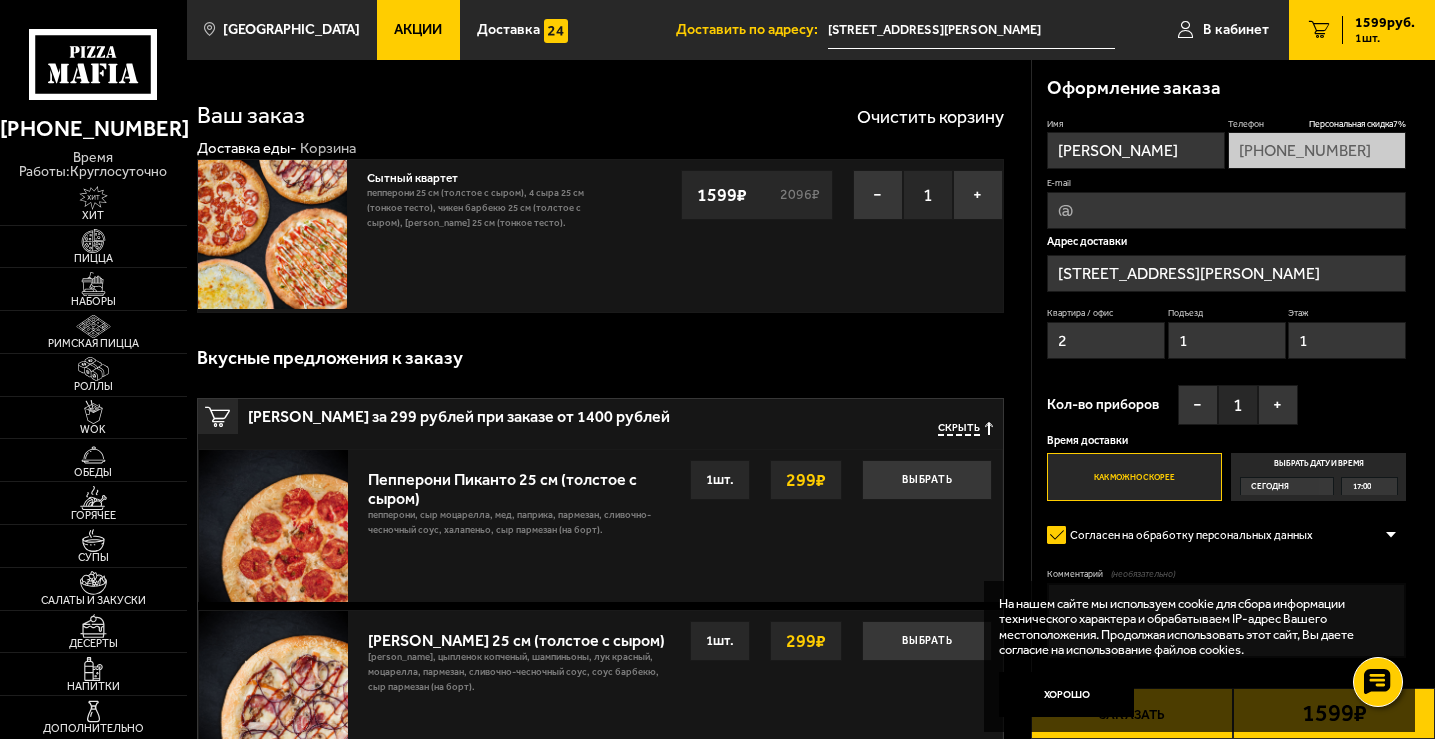 scroll, scrollTop: 0, scrollLeft: 0, axis: both 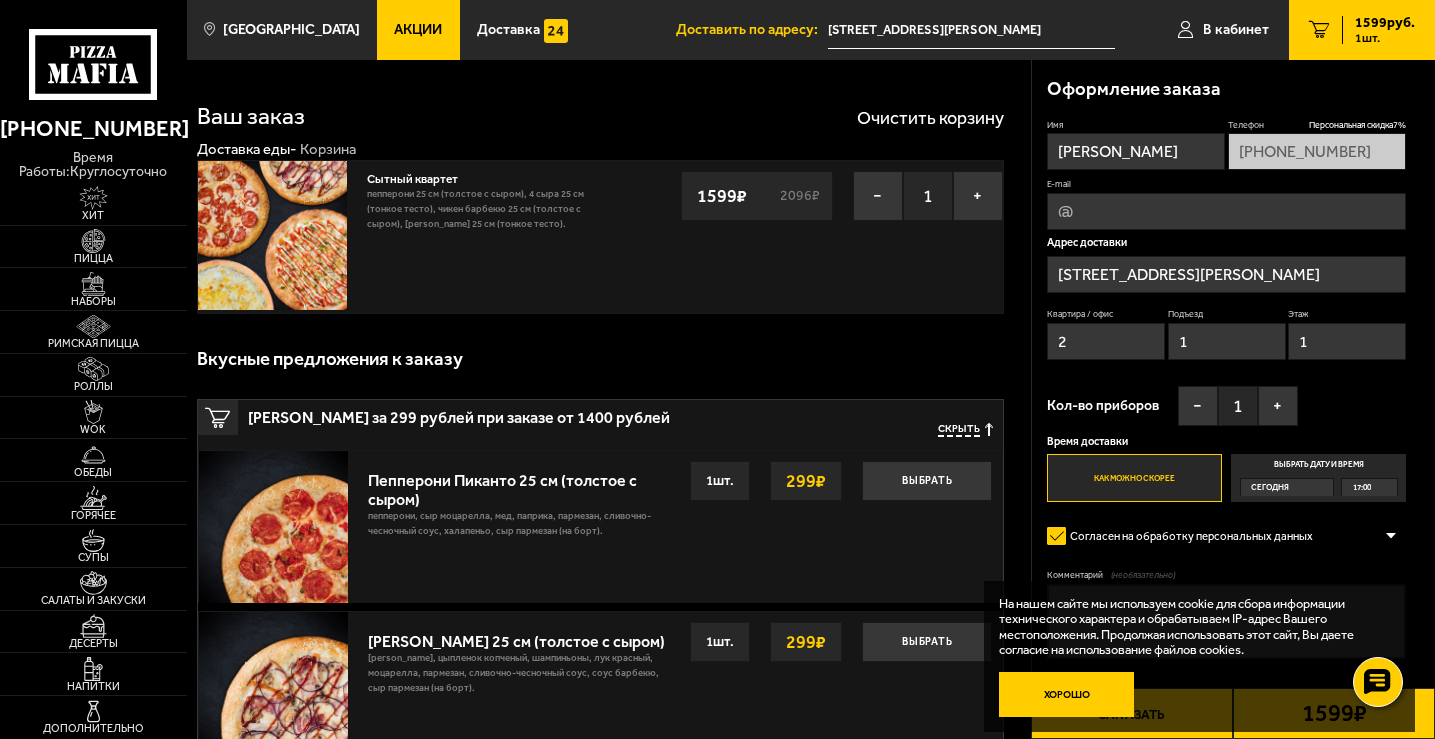 type on "1" 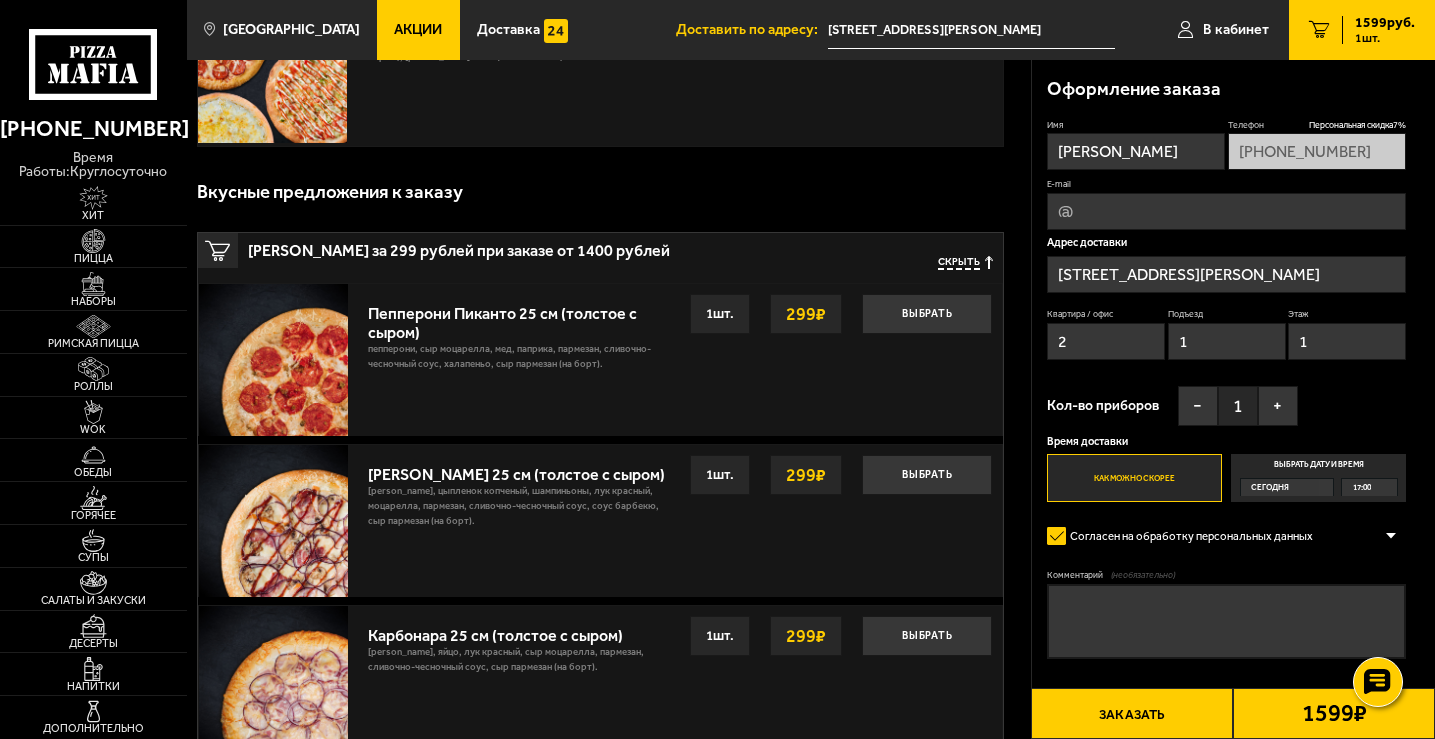 scroll, scrollTop: 300, scrollLeft: 0, axis: vertical 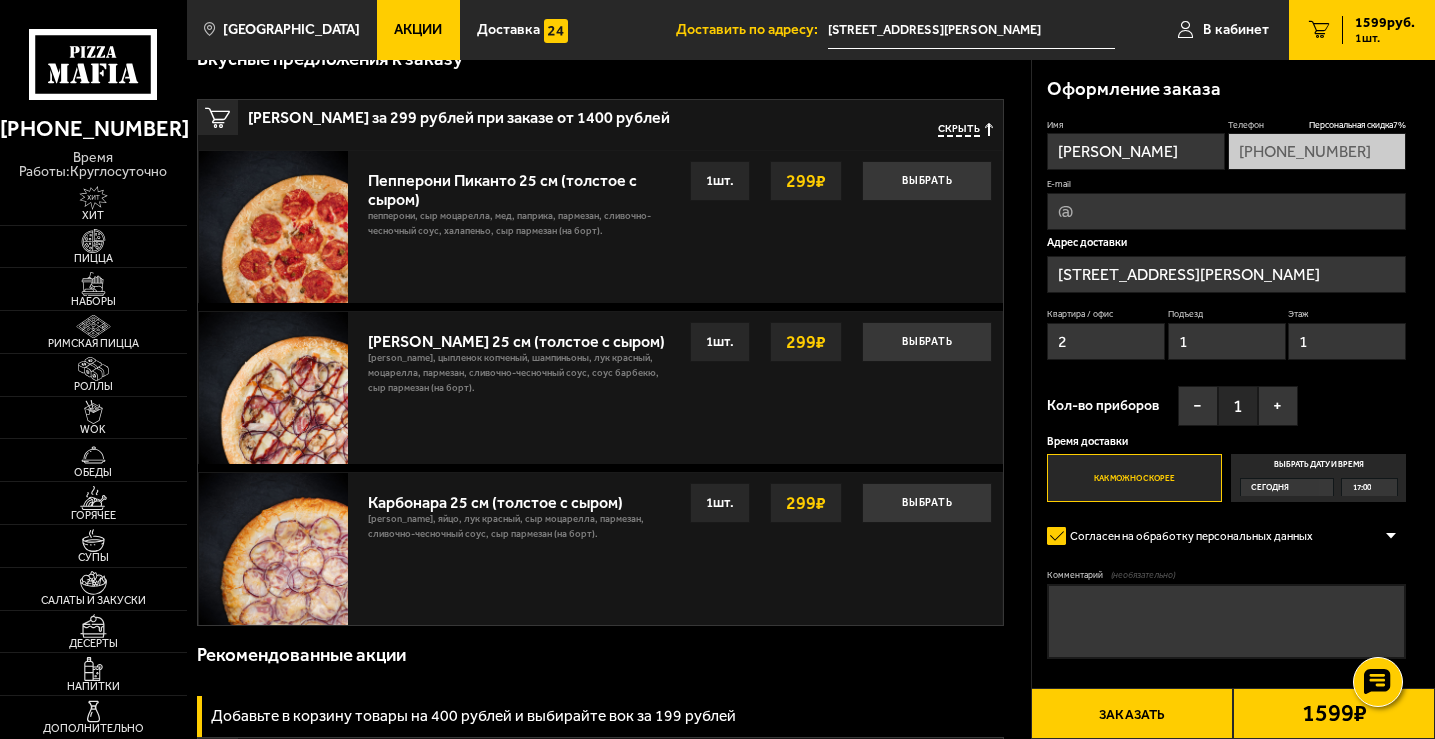 click on "Комментарий   (необязательно)" at bounding box center (1226, 621) 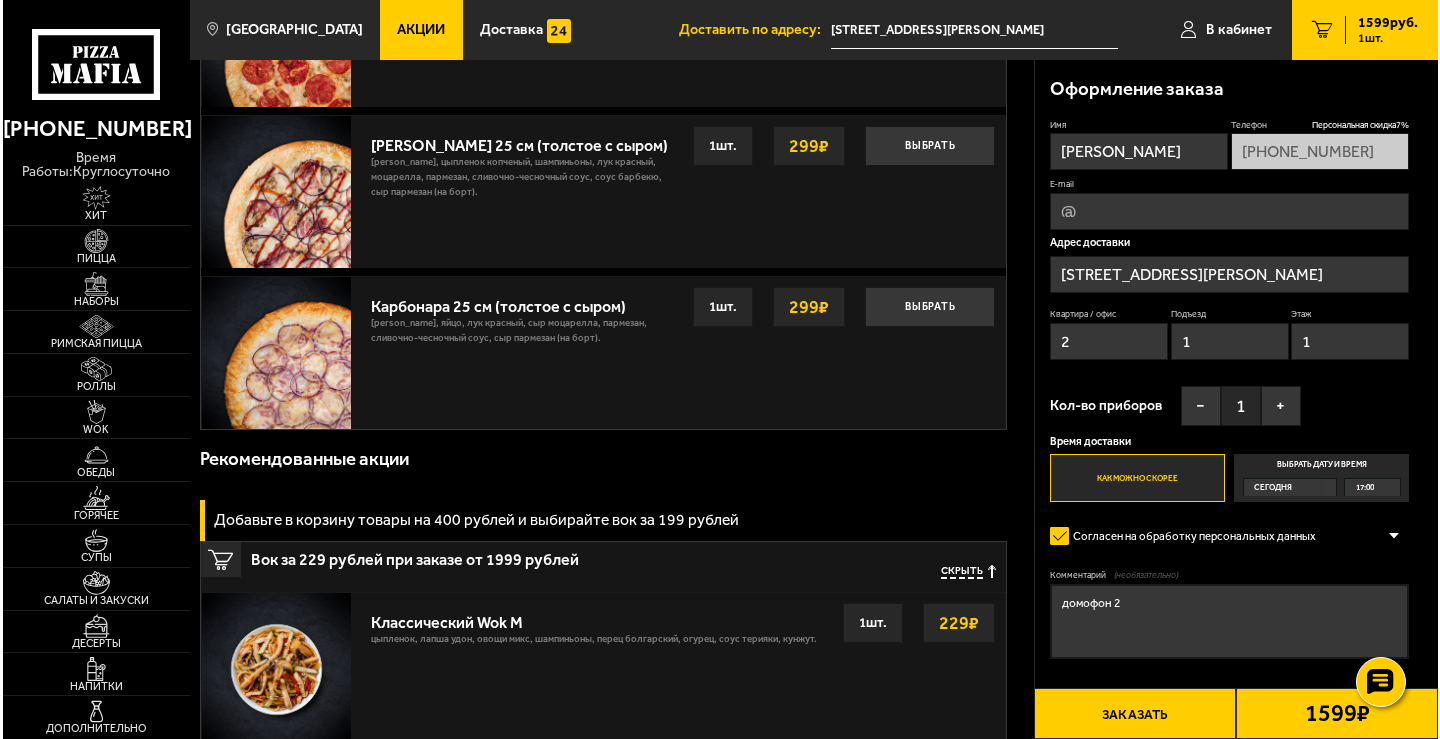 scroll, scrollTop: 500, scrollLeft: 0, axis: vertical 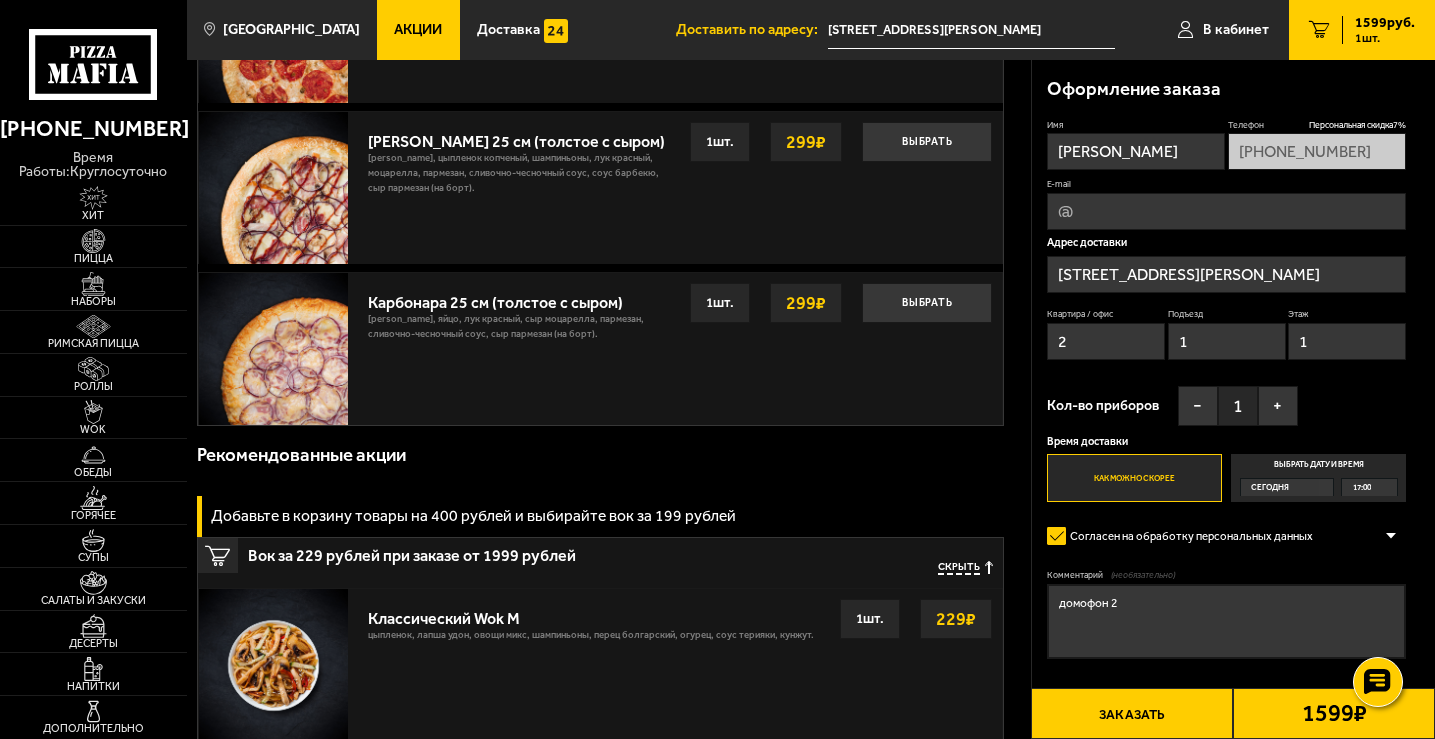 type on "домофон 2" 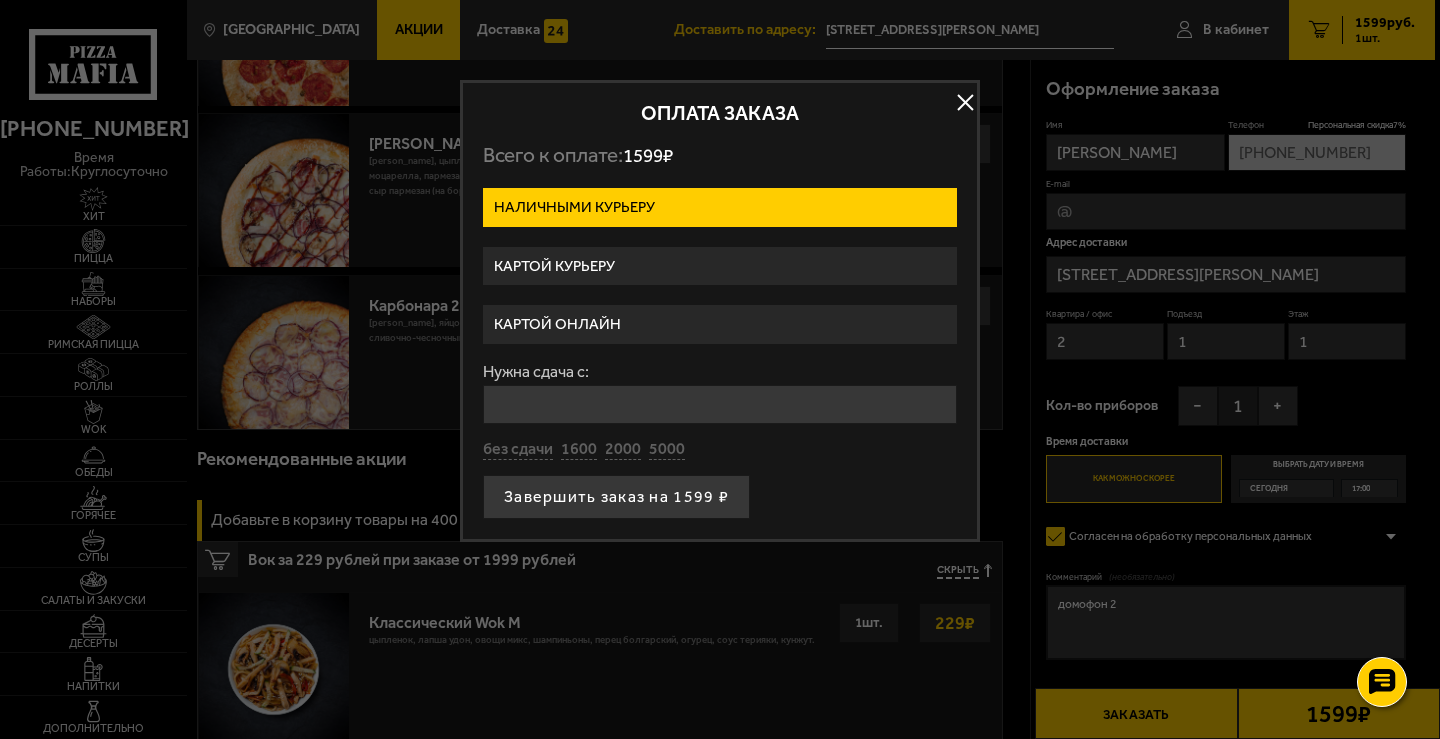 click on "Картой онлайн" at bounding box center (720, 324) 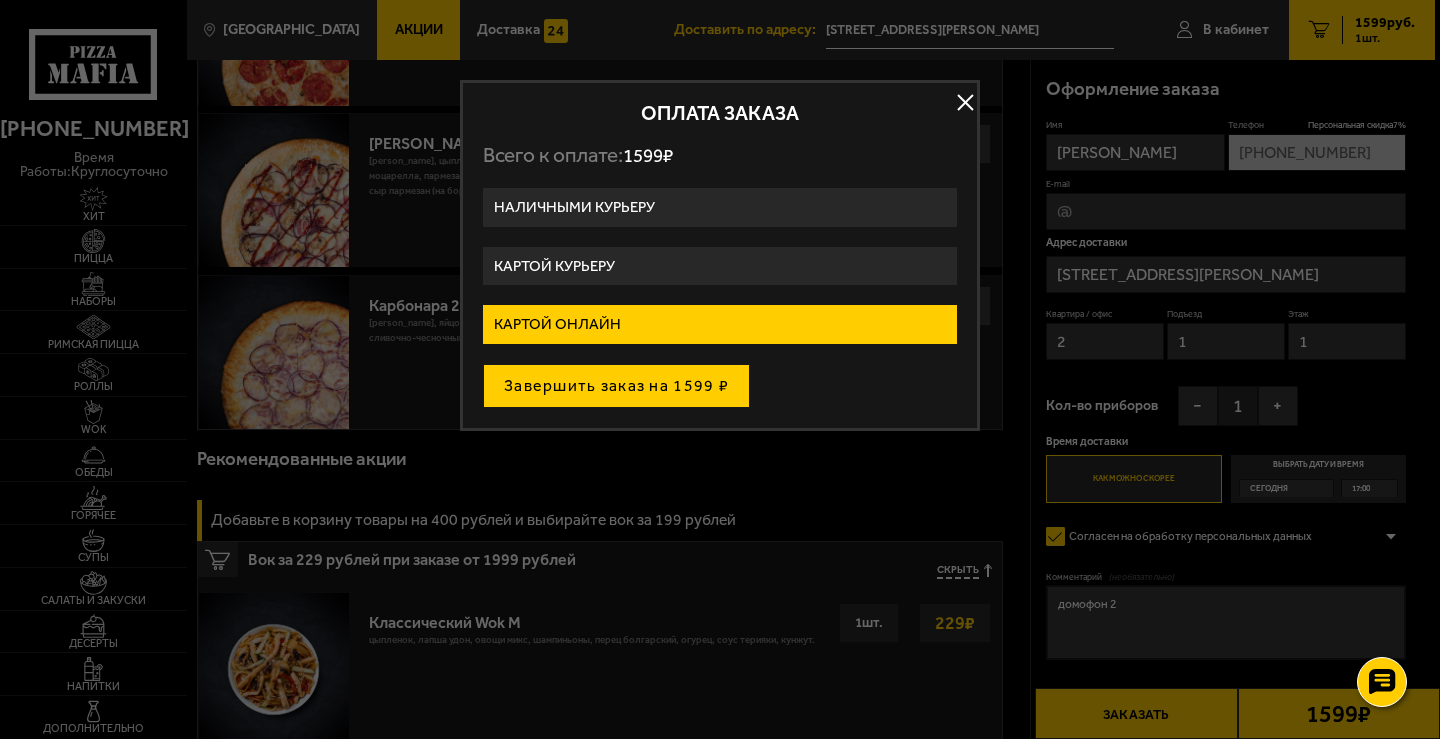 click on "Завершить заказ на 1599 ₽" at bounding box center [616, 386] 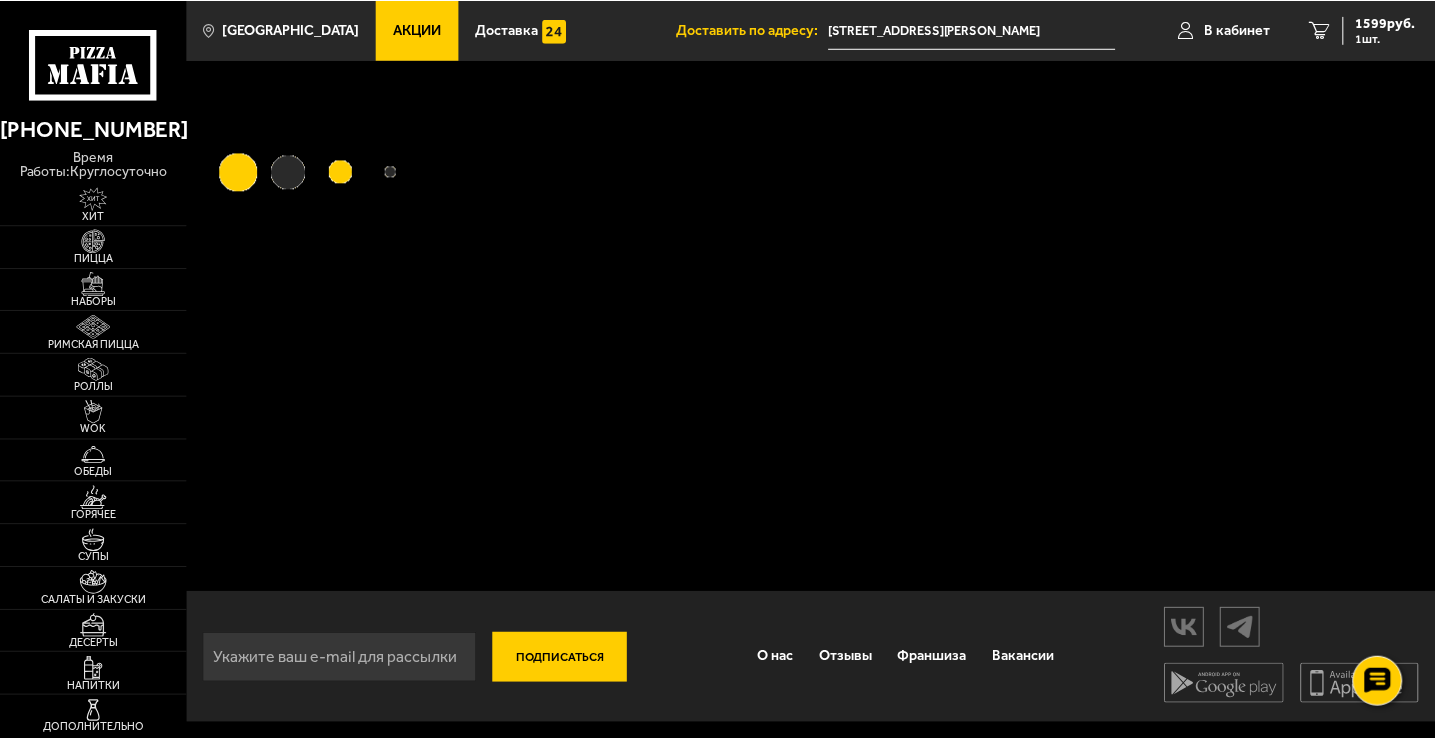 scroll, scrollTop: 0, scrollLeft: 0, axis: both 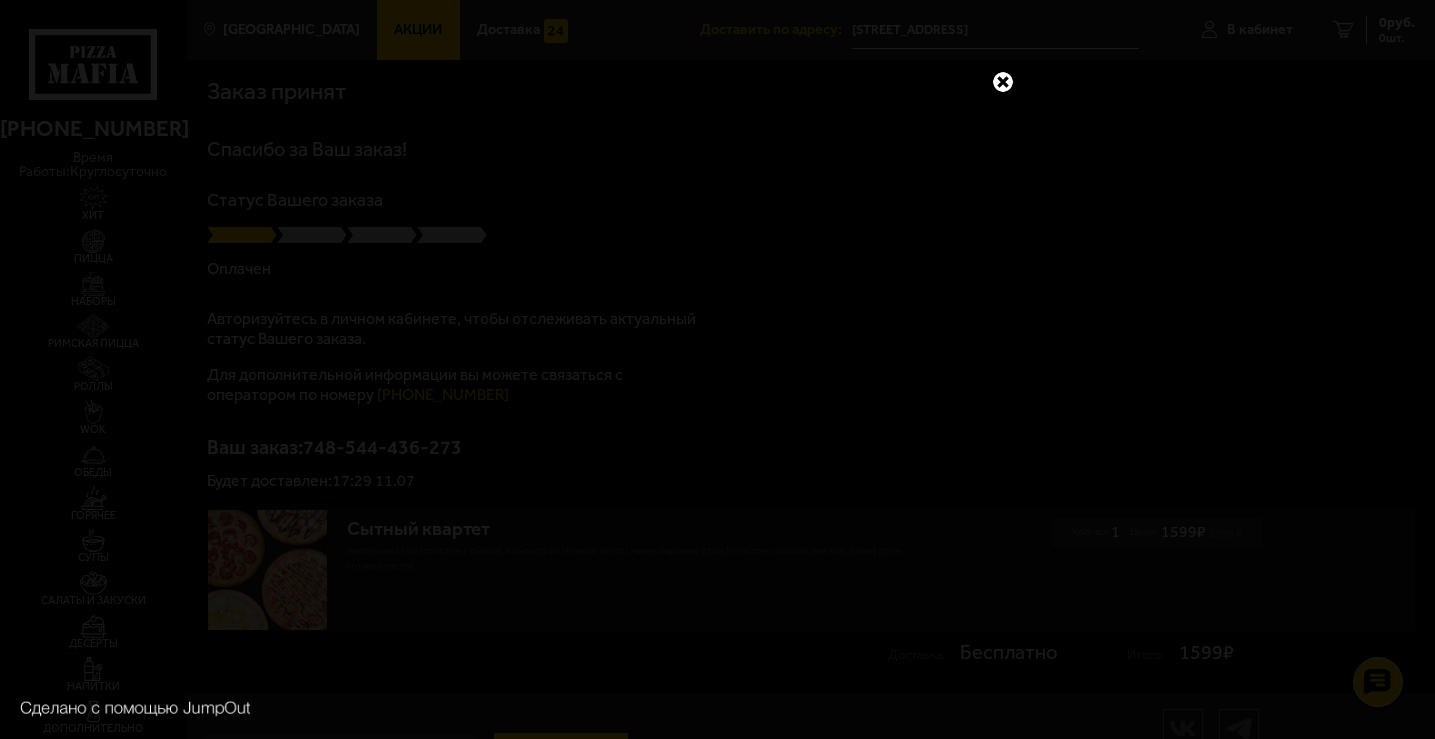 click at bounding box center (1003, 82) 